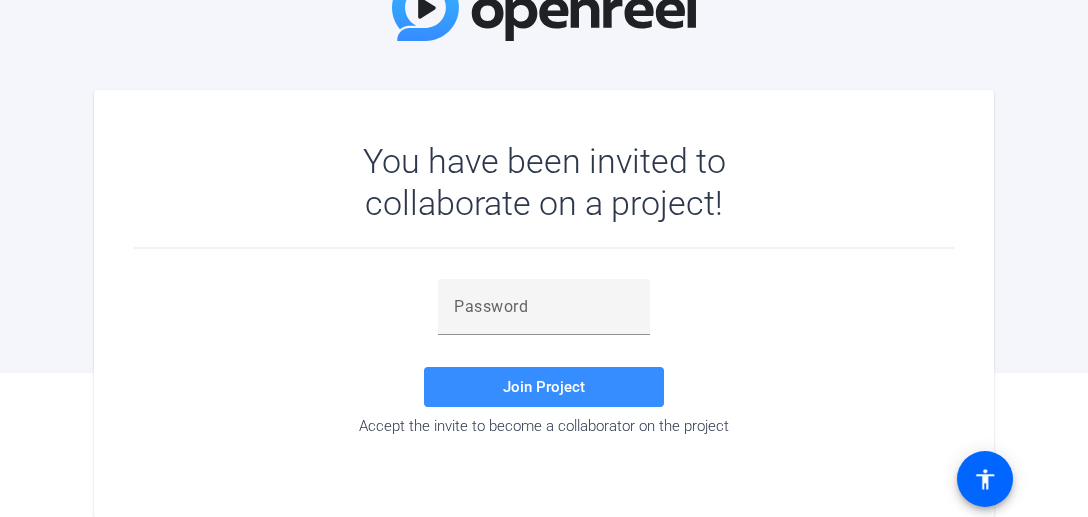 scroll, scrollTop: 145, scrollLeft: 0, axis: vertical 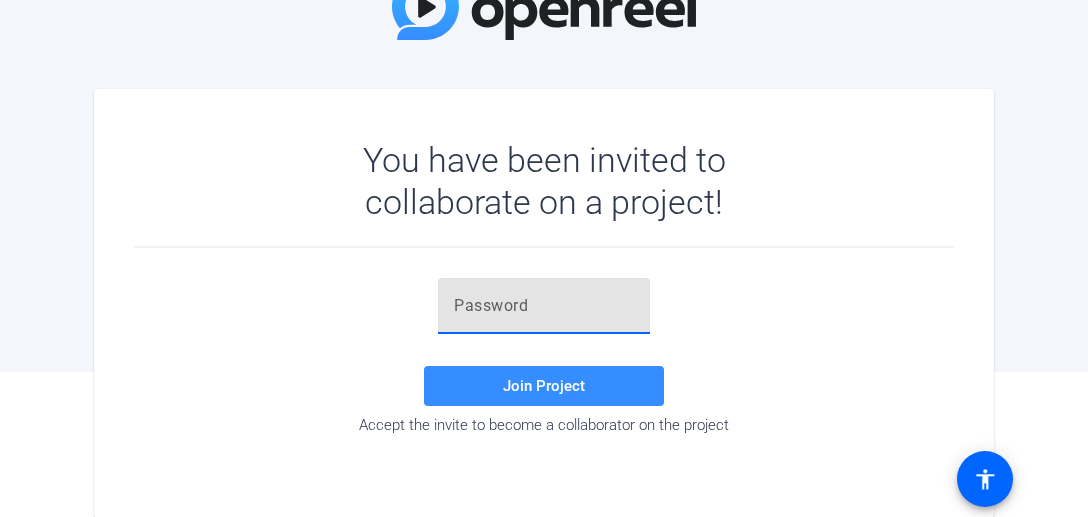 click at bounding box center (544, 306) 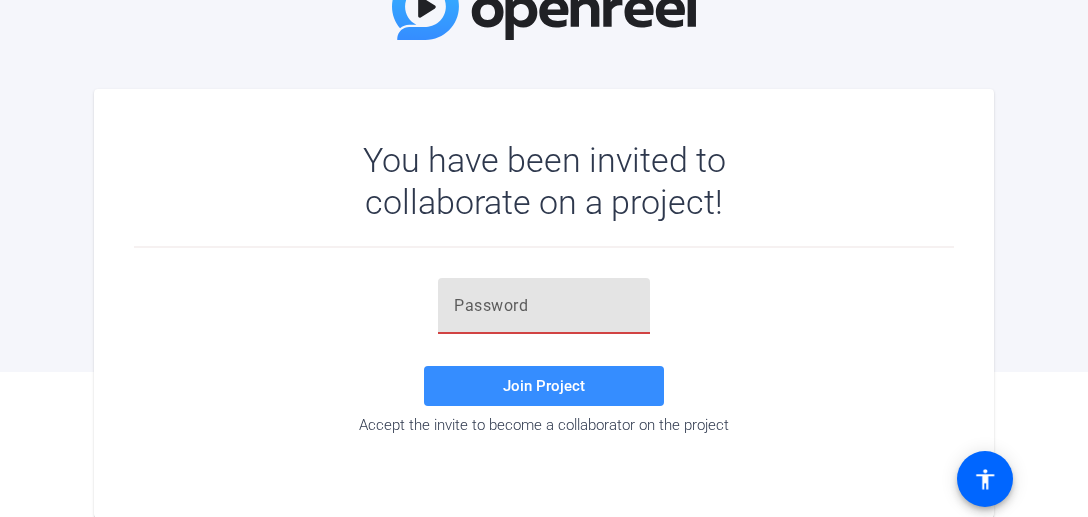 click at bounding box center (544, 306) 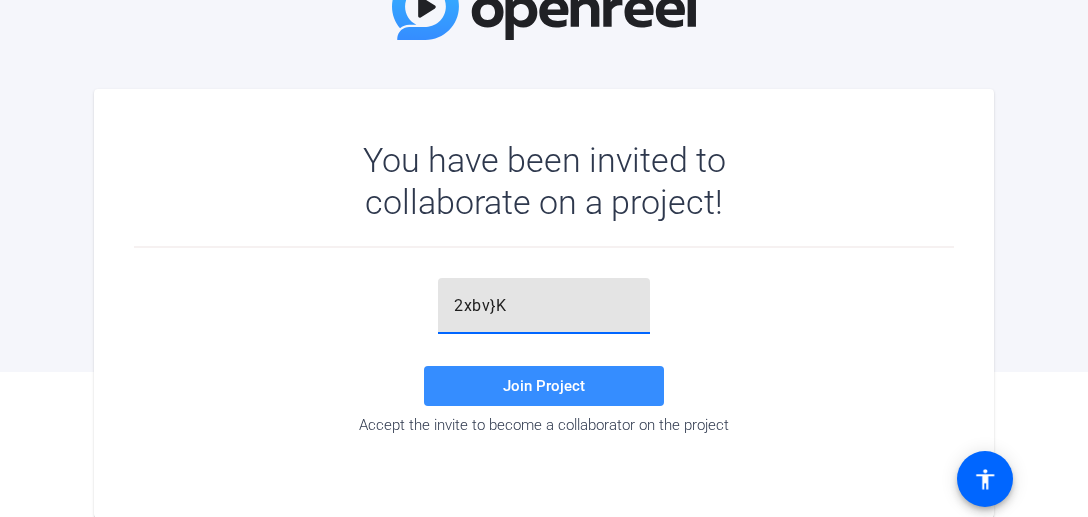 type on "2xbv}K" 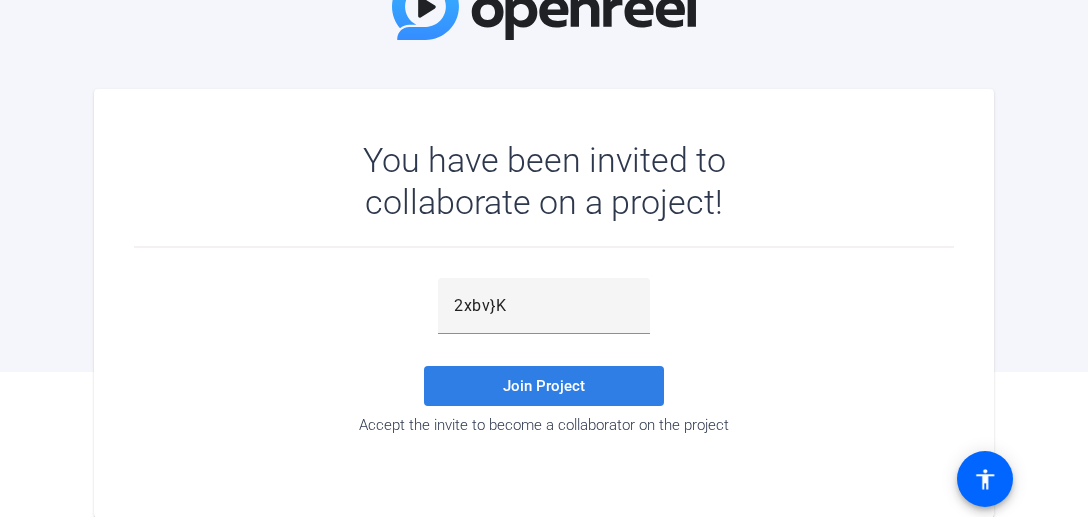 click on "Join Project" 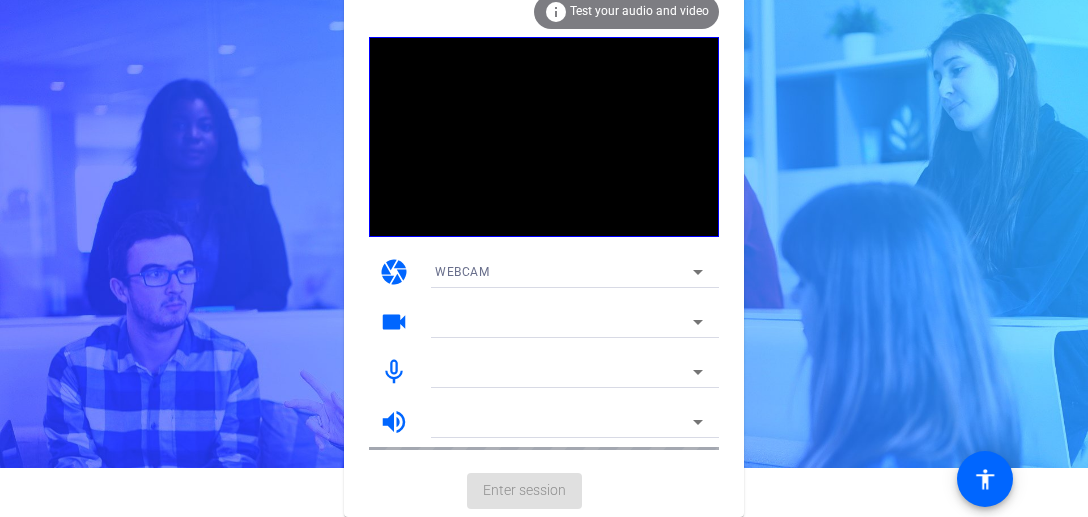 scroll, scrollTop: 48, scrollLeft: 0, axis: vertical 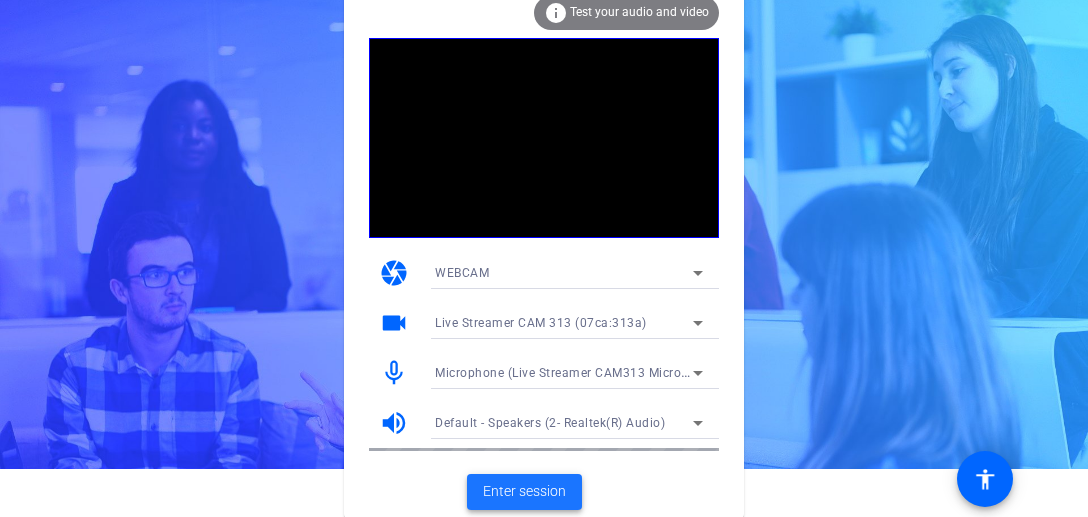 click on "Enter session" 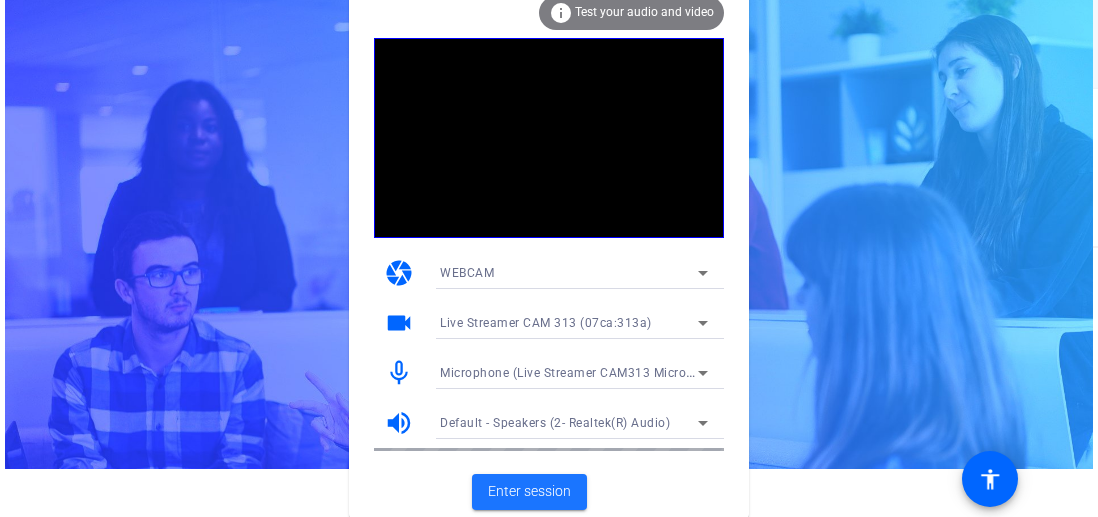 scroll, scrollTop: 0, scrollLeft: 0, axis: both 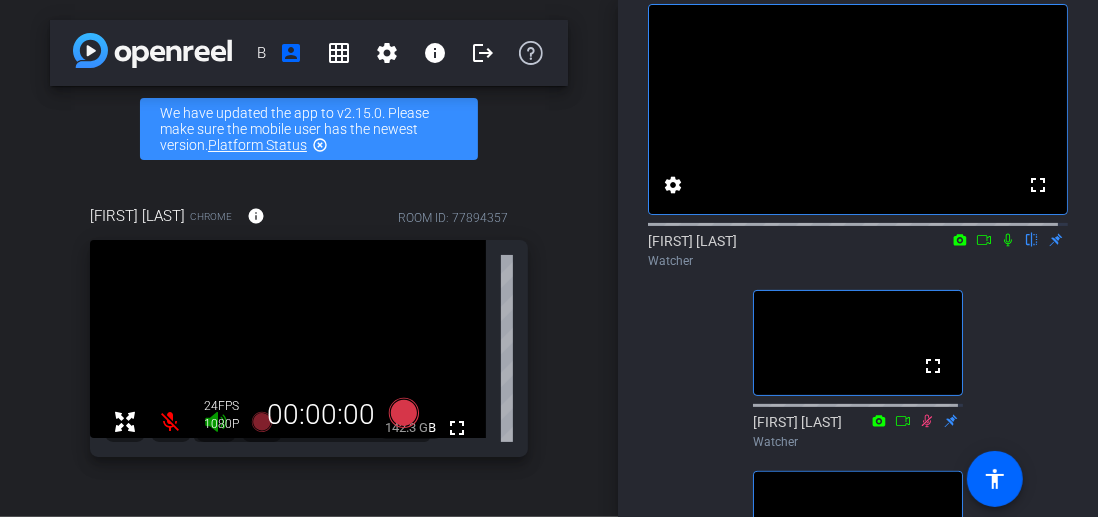 click 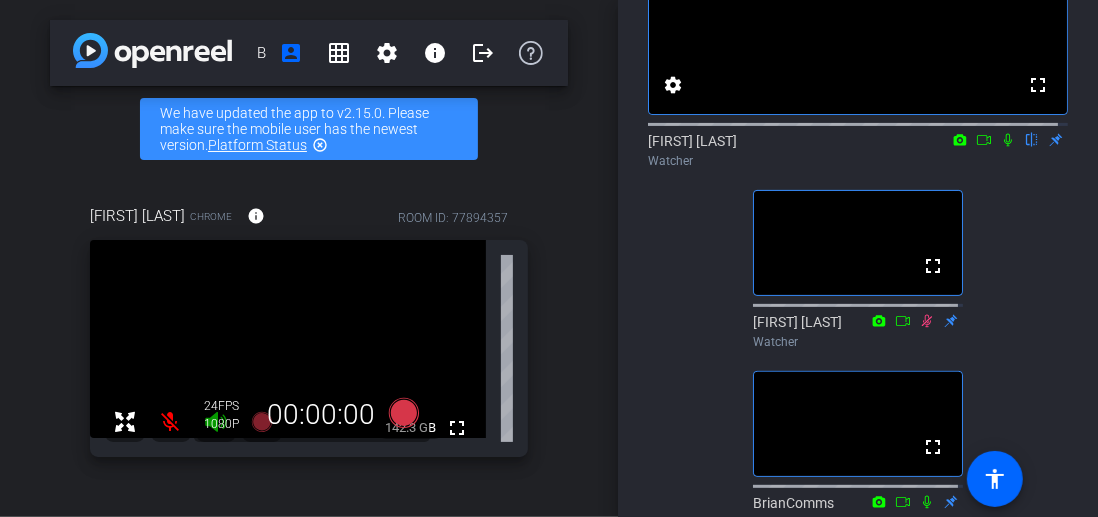 scroll, scrollTop: 100, scrollLeft: 0, axis: vertical 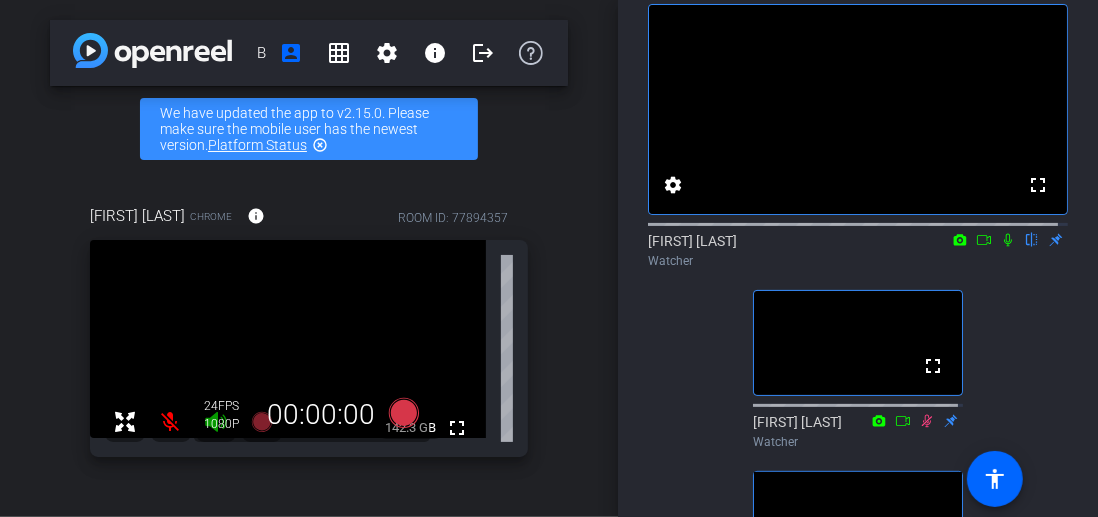 click 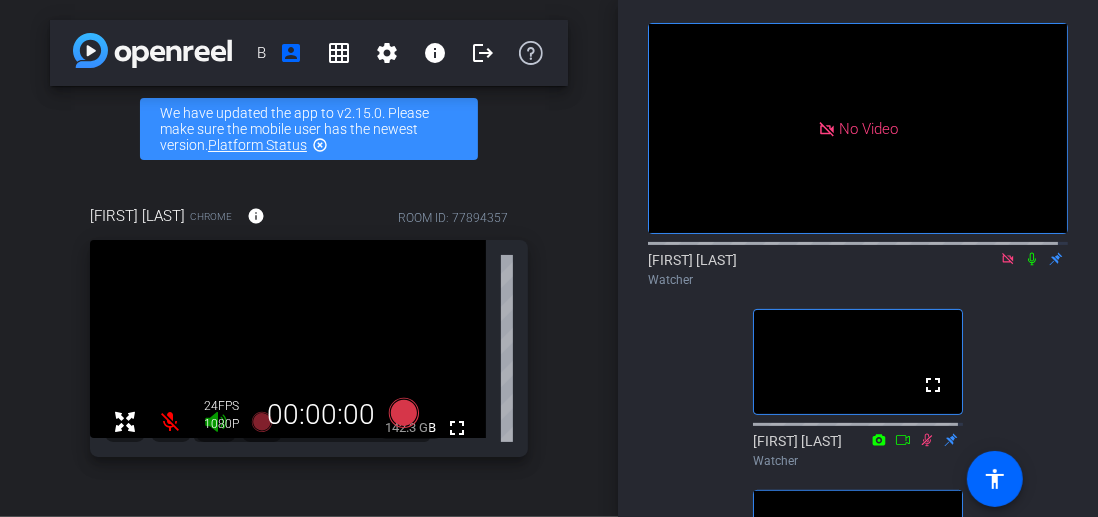 scroll, scrollTop: 0, scrollLeft: 0, axis: both 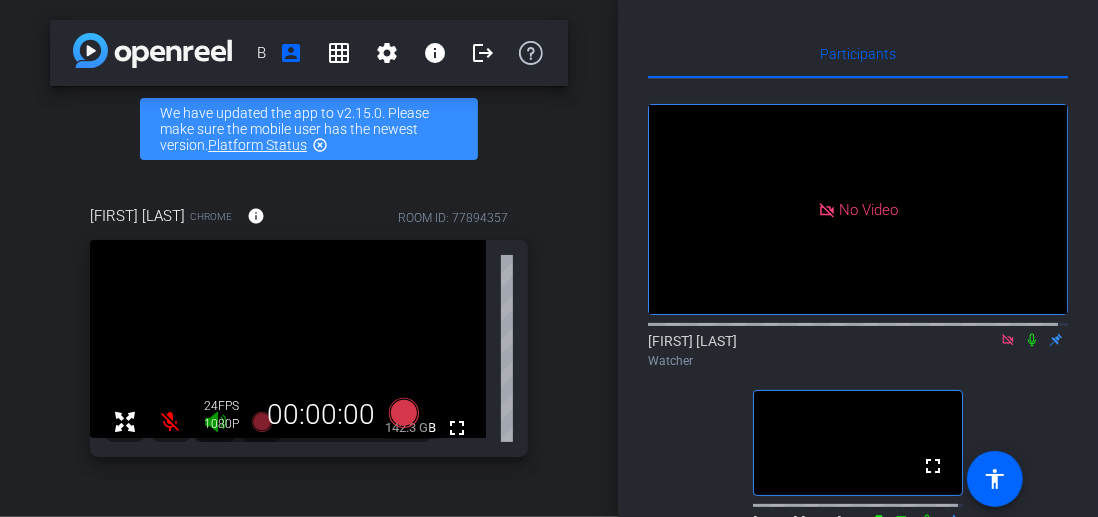 click 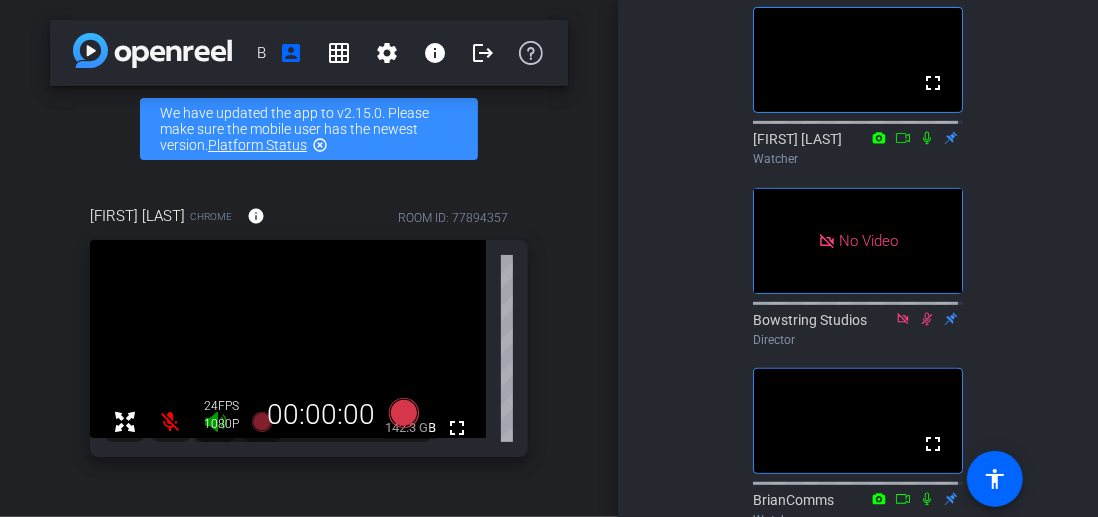 scroll, scrollTop: 0, scrollLeft: 0, axis: both 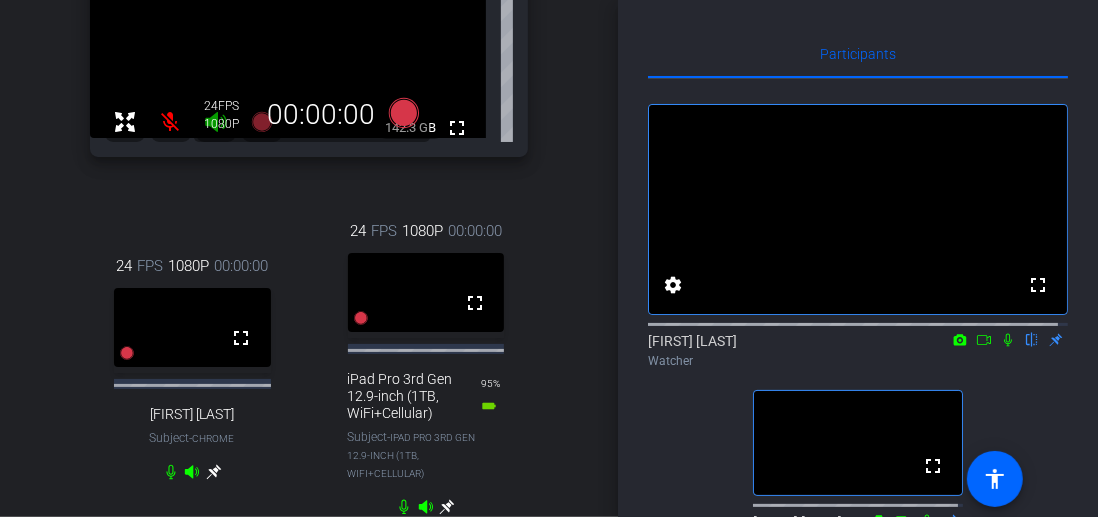 click 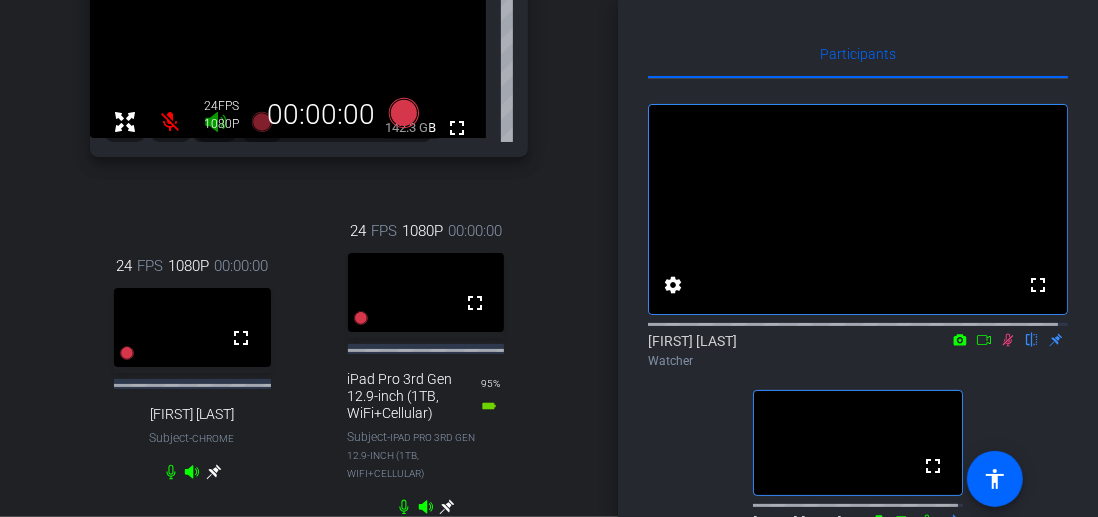 click on "fullscreen settings  [FIRST] [LAST]
flip
Watcher  fullscreen  [FIRST] [LAST]
Watcher  fullscreen  Bowstring Studios
Director  fullscreen  [COMPANY]
Watcher  fullscreen  Extra
Watcher" 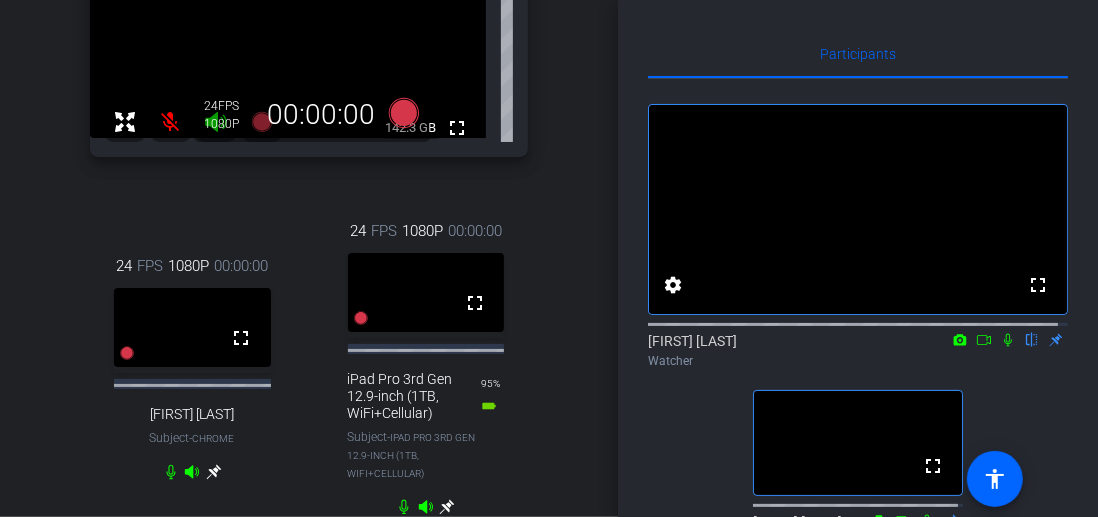 click 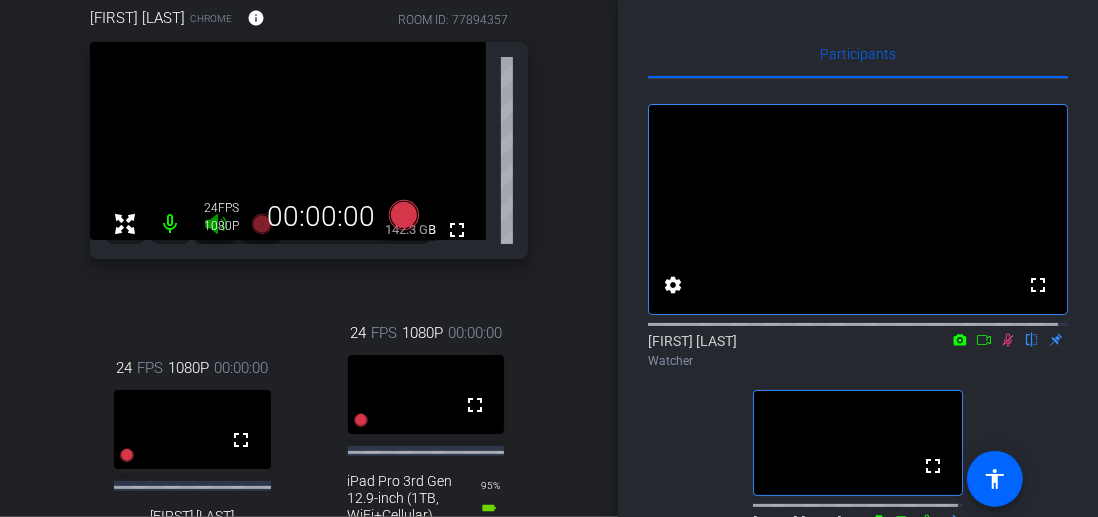 scroll, scrollTop: 200, scrollLeft: 0, axis: vertical 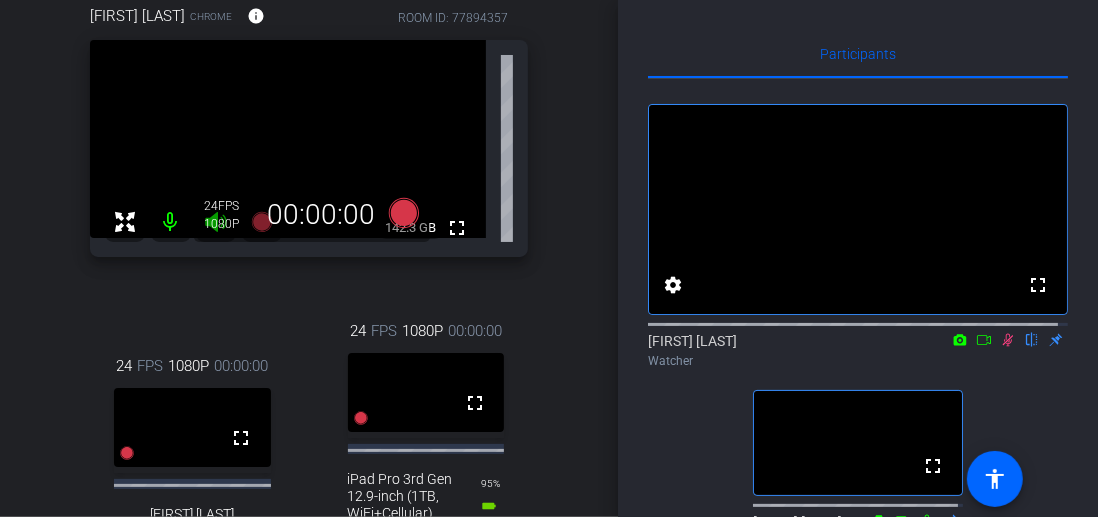 click 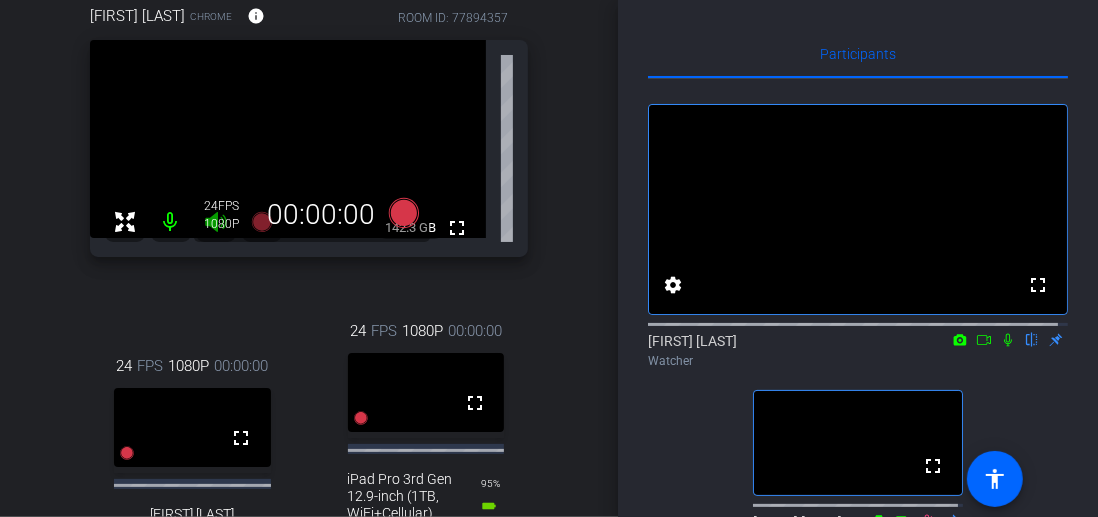 click 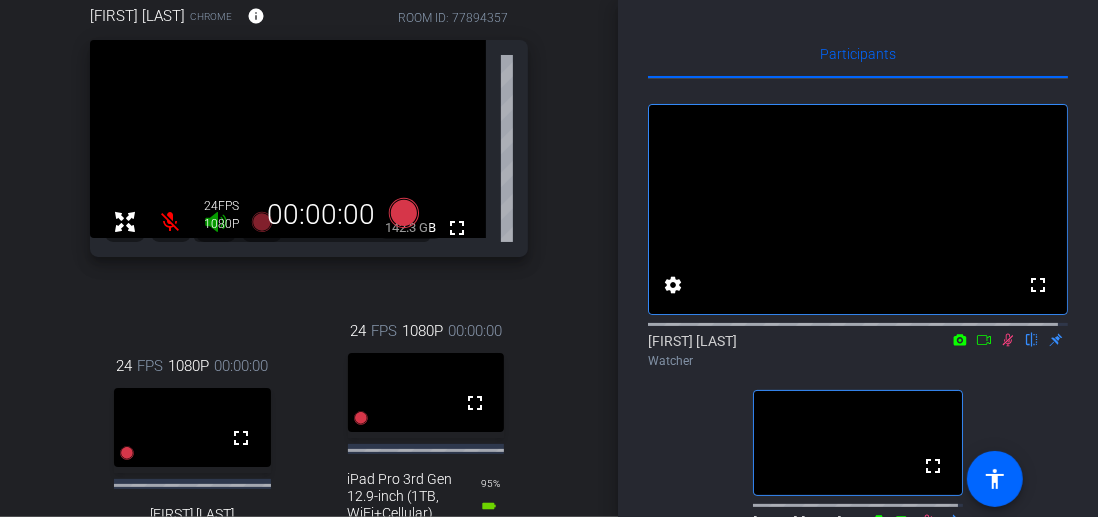 click on "fullscreen settings  [FIRST] [LAST]
flip
Watcher  fullscreen  [FIRST] [LAST]
Watcher  fullscreen  Bowstring Studios
Director  fullscreen  [COMPANY]
Watcher  fullscreen  Extra
Watcher" 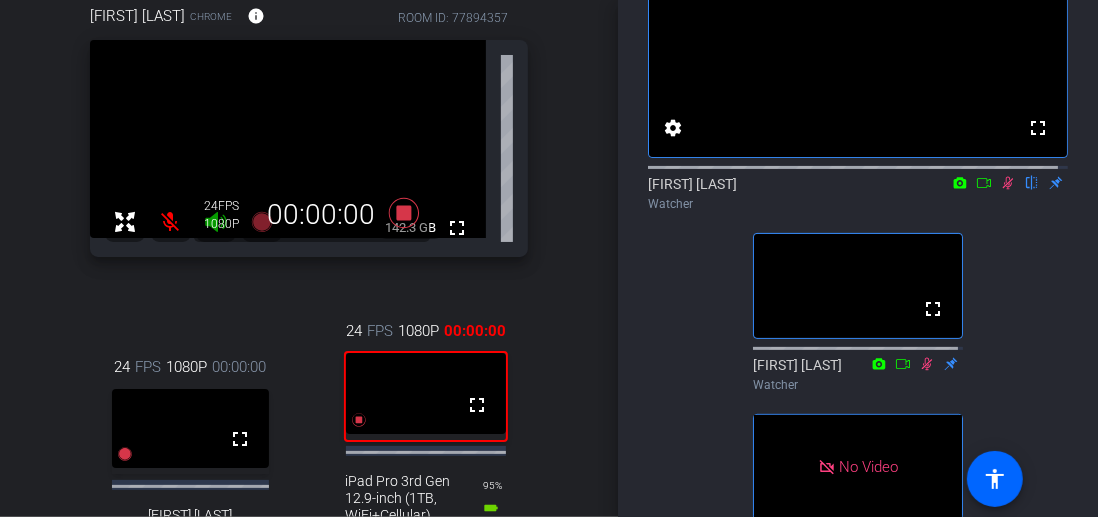 scroll, scrollTop: 200, scrollLeft: 0, axis: vertical 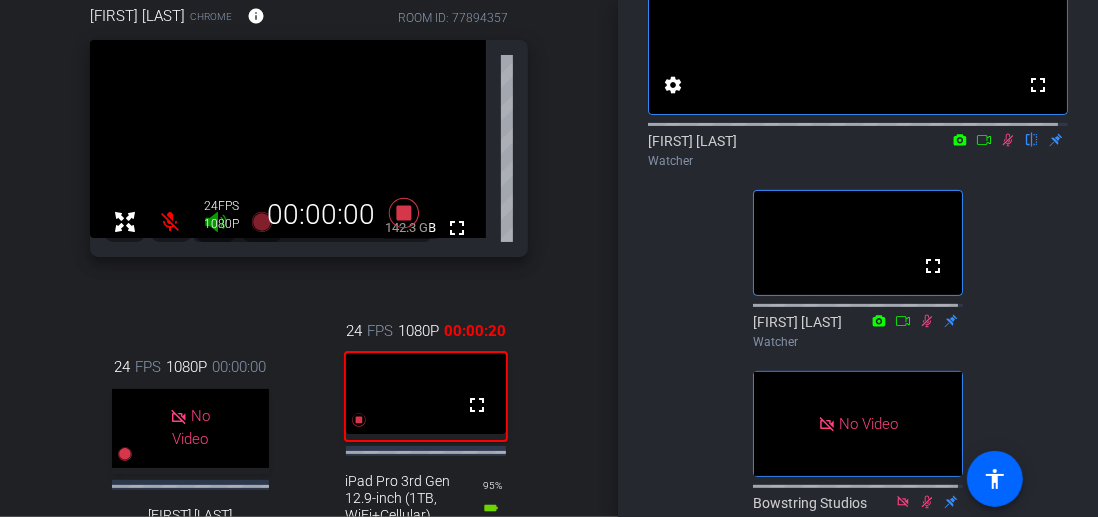 click 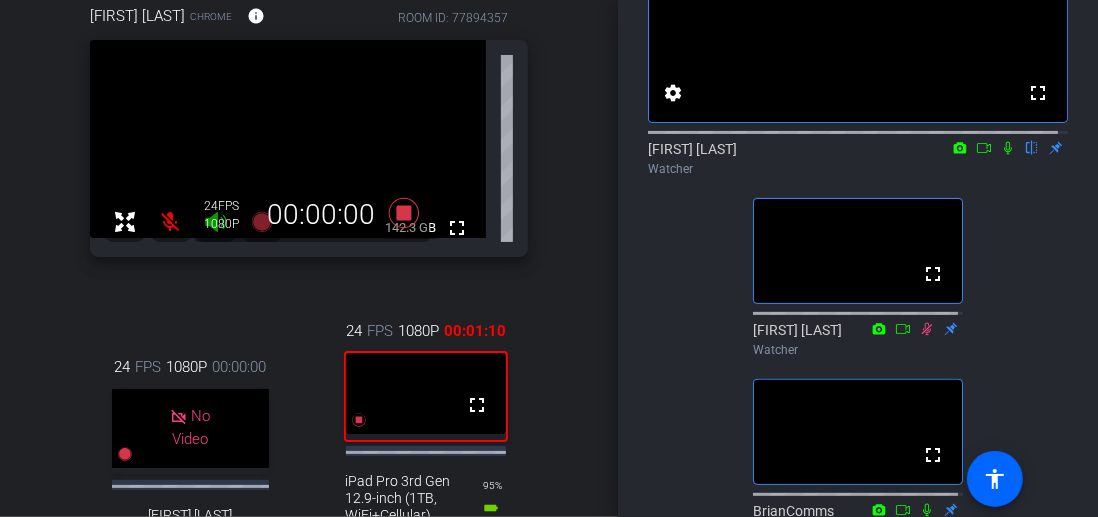 scroll, scrollTop: 100, scrollLeft: 0, axis: vertical 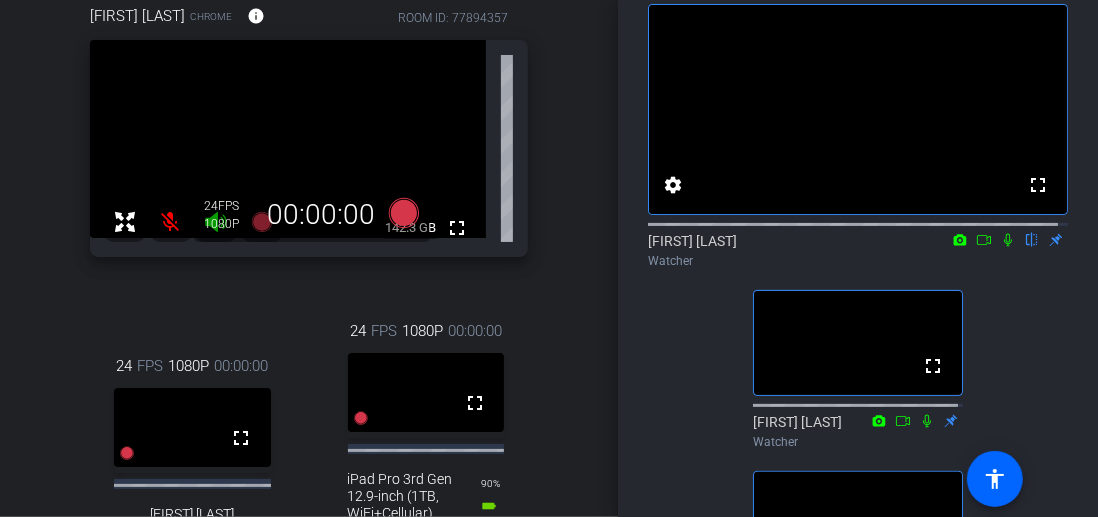 click on "Participants fullscreen settings  [FIRST] [LAST]
flip
Watcher  fullscreen  [FIRST] [LAST]
Director  fullscreen  [COMPANY]
Watcher  fullscreen  Extra
Watcher  Select Source Teleprompter Speed 2X (120 words/minute) Font Size 40px Screen Setup Full Screen Background White - text in black  Script  186 Words" 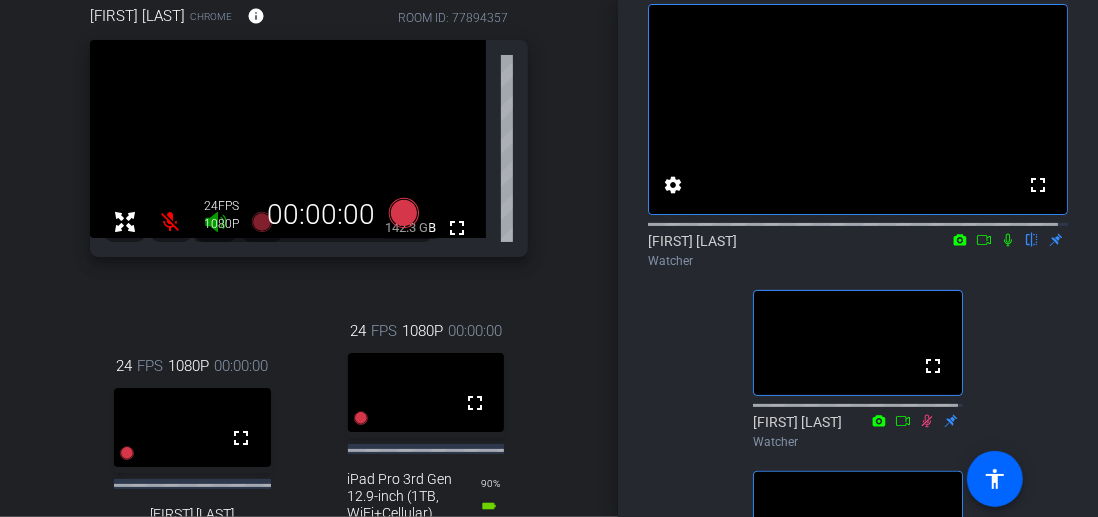 click 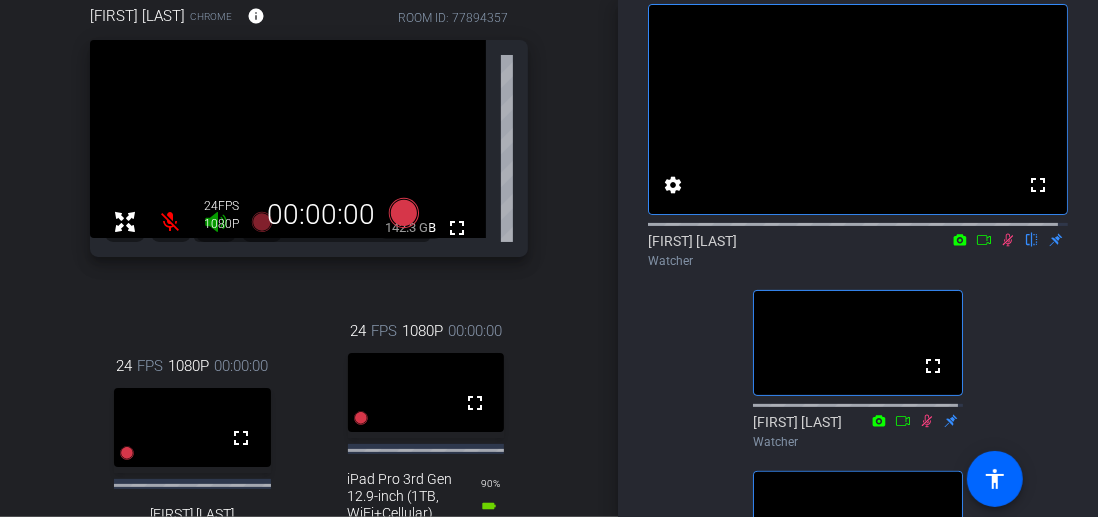 click 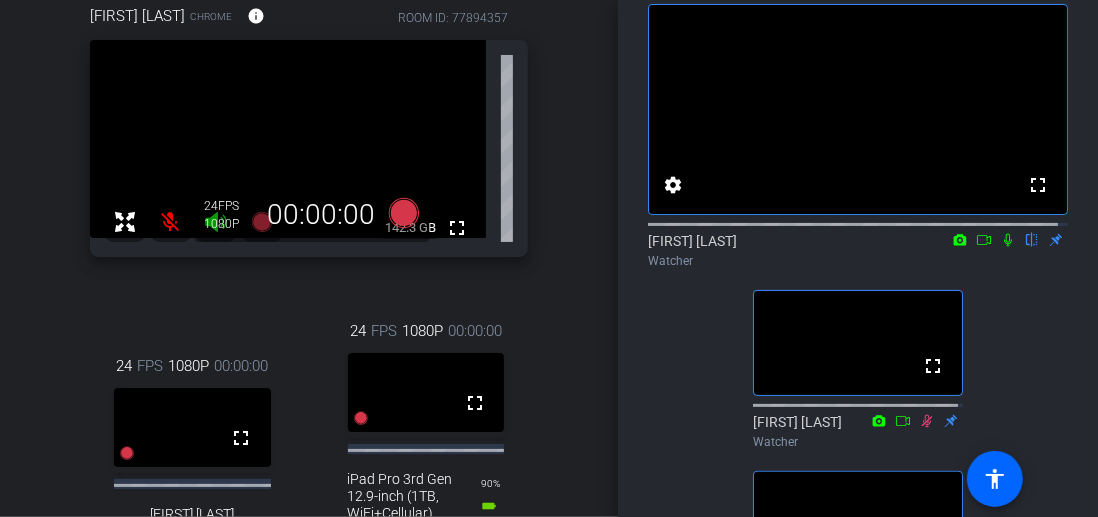 click 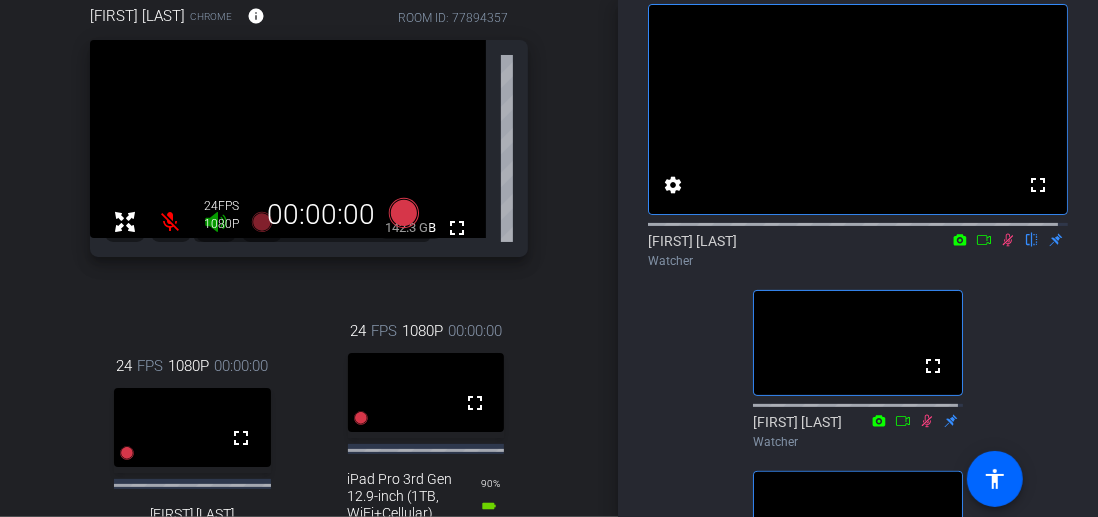 click 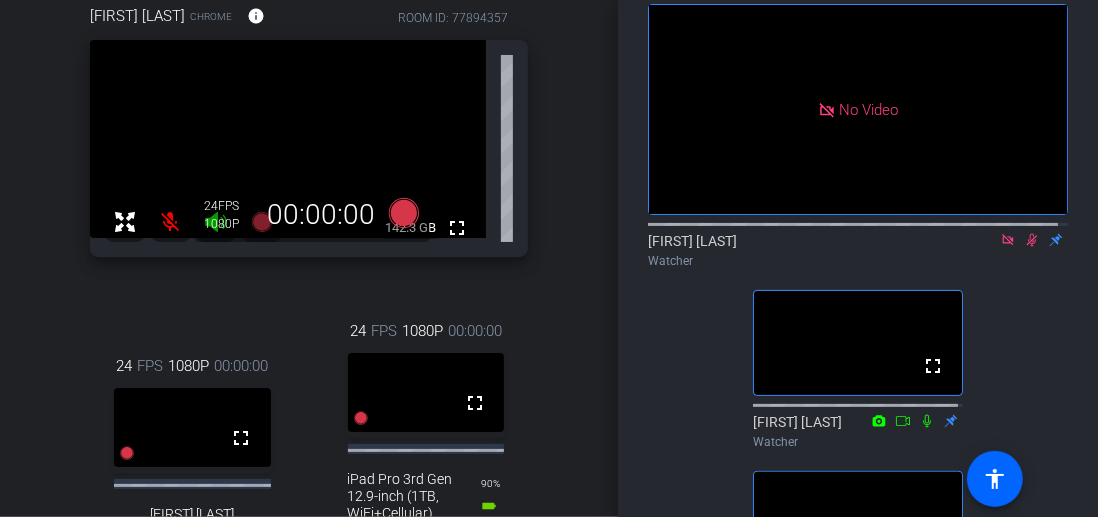 click 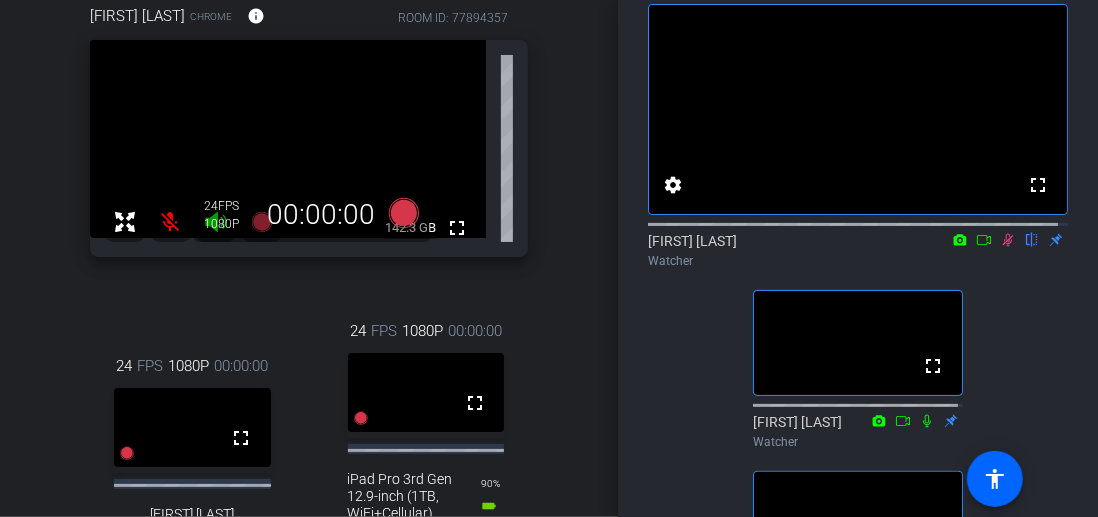click 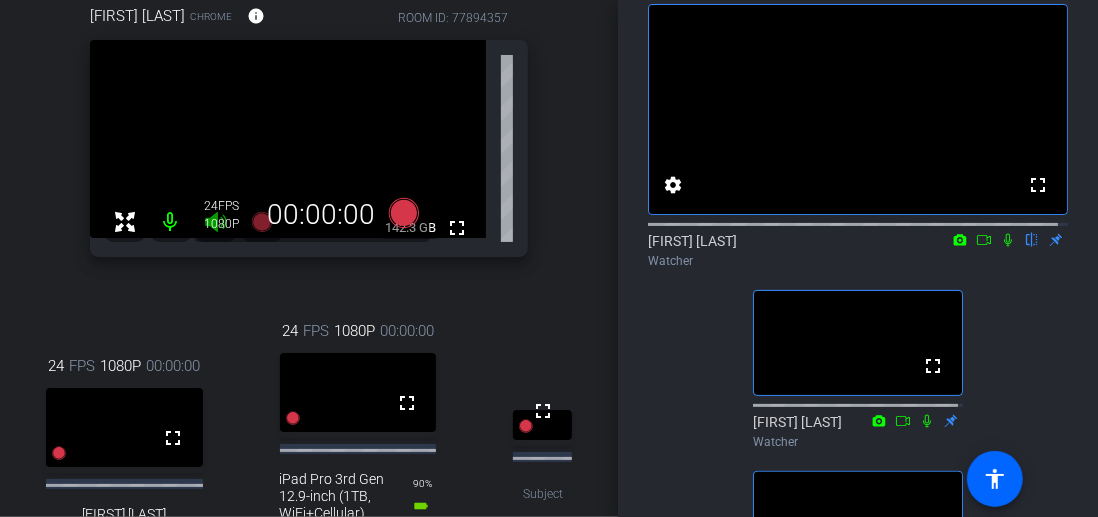 click 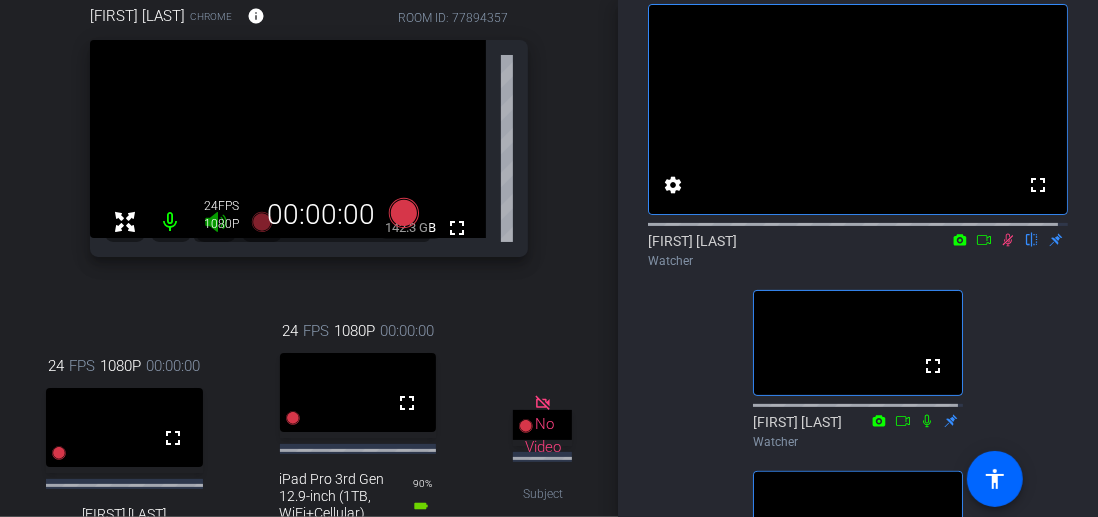 click 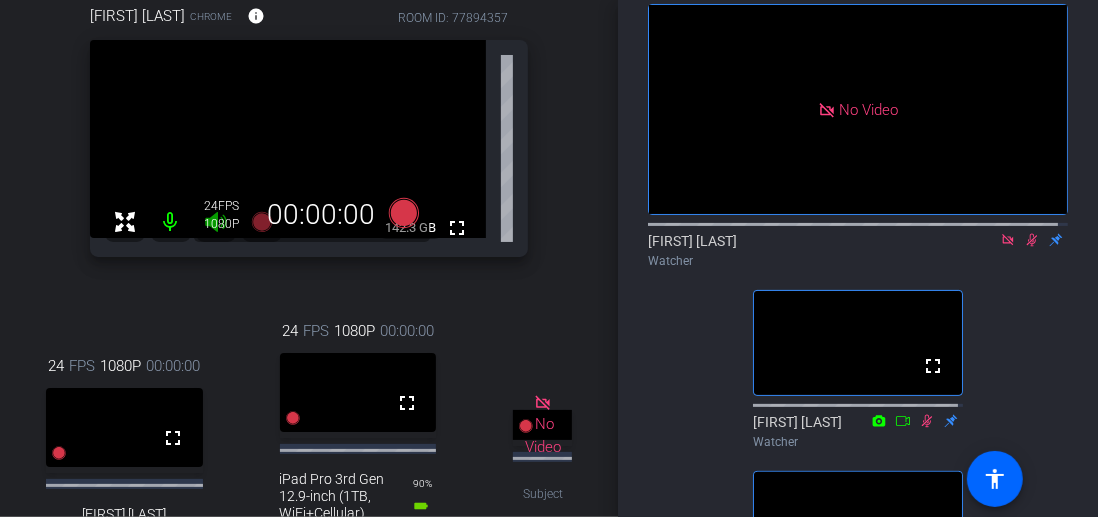 click 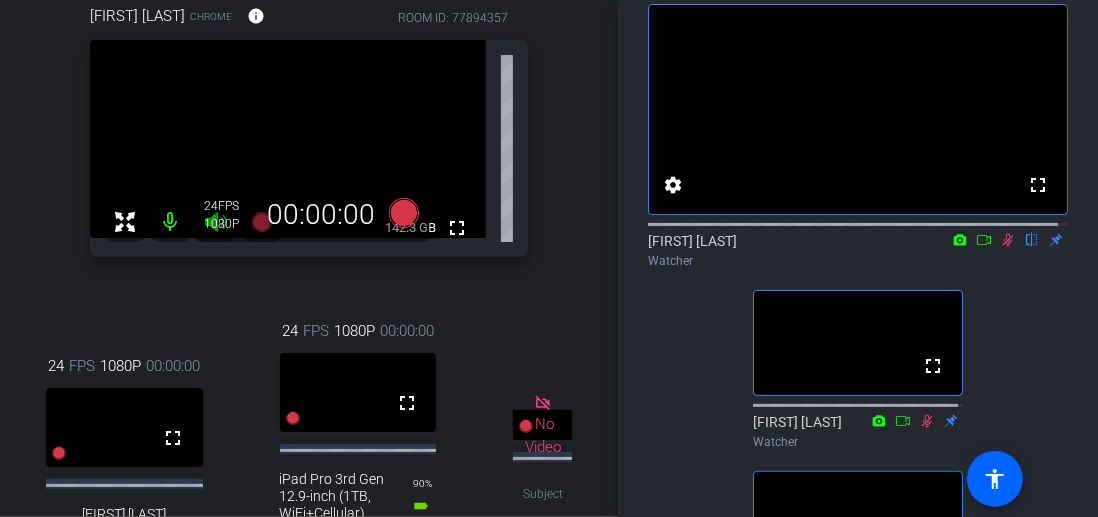 click 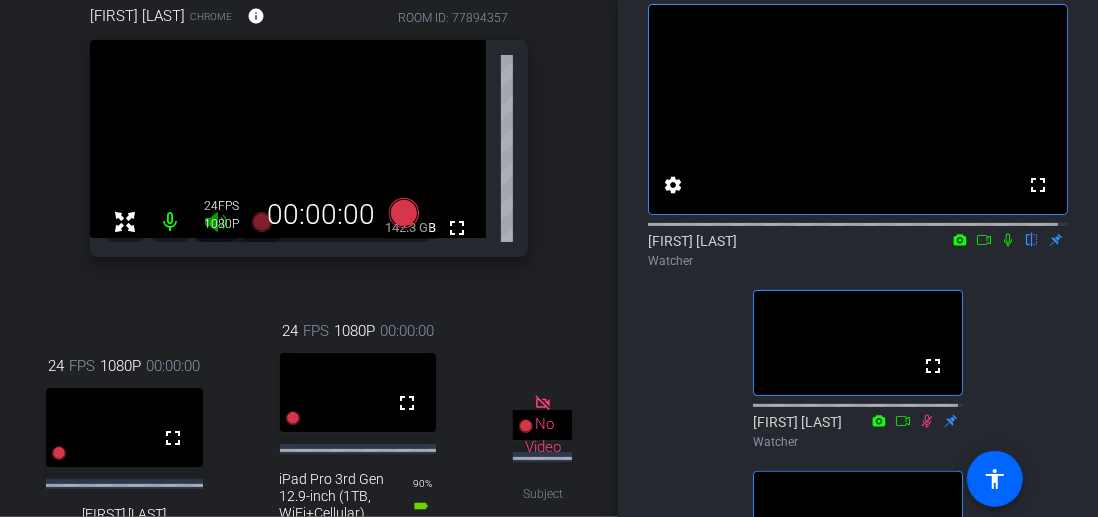click 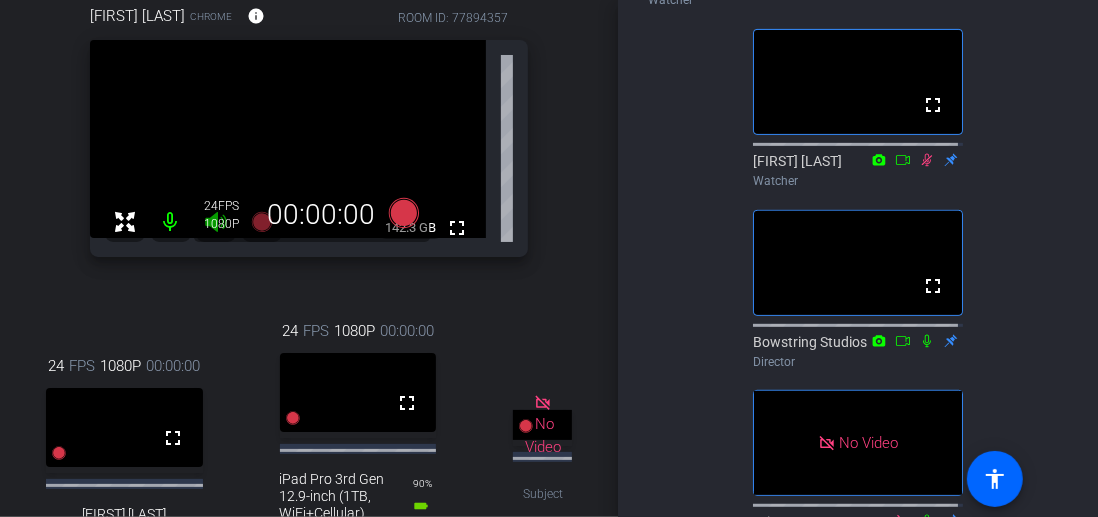 scroll, scrollTop: 196, scrollLeft: 0, axis: vertical 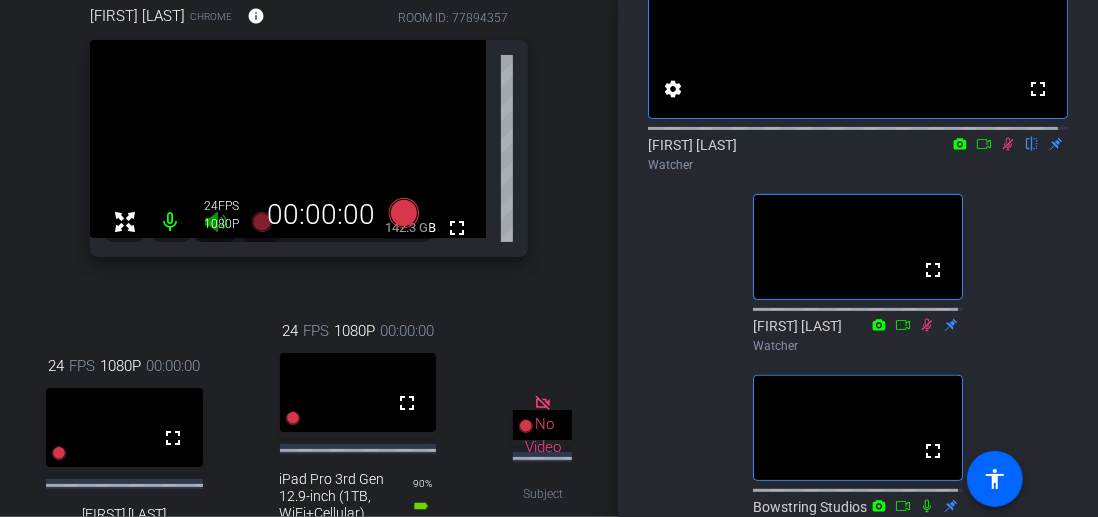 click on "fullscreen settings  [FIRST] [LAST]
flip
Watcher  fullscreen  [FIRST] [LAST]
Watcher  fullscreen  Bowstring Studios
Director  fullscreen  [COMPANY]
Watcher  fullscreen  Extra
Watcher" 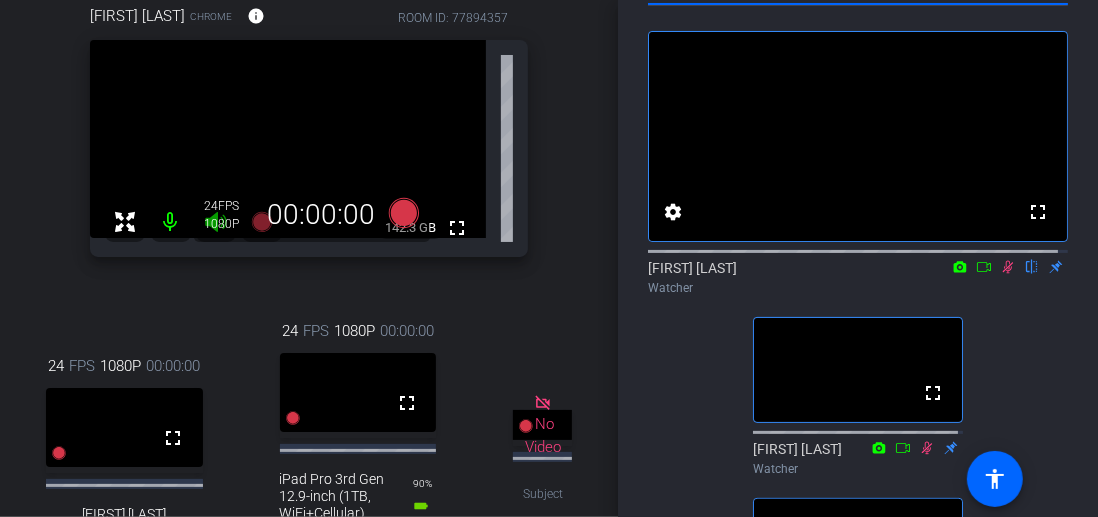 scroll, scrollTop: 0, scrollLeft: 0, axis: both 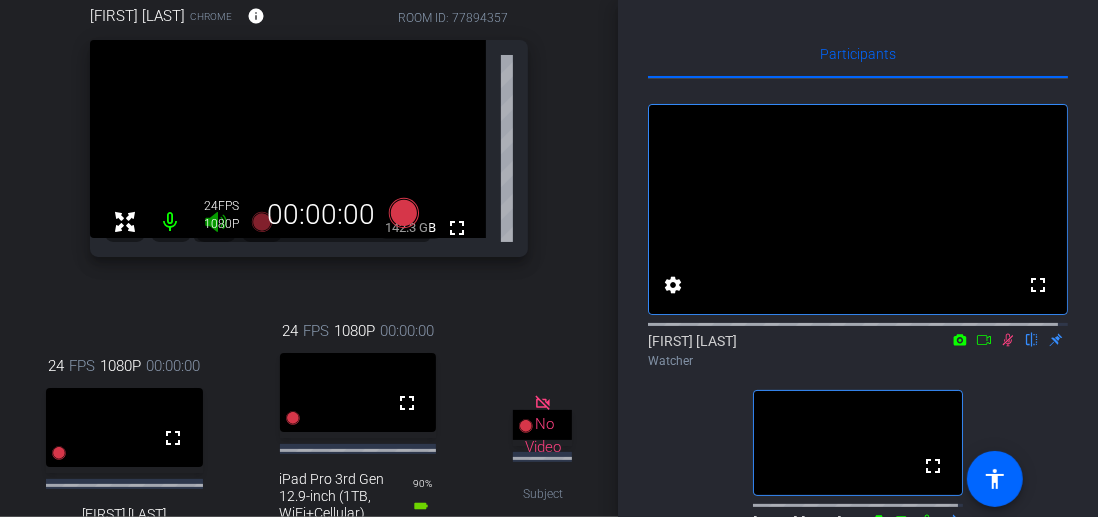 click 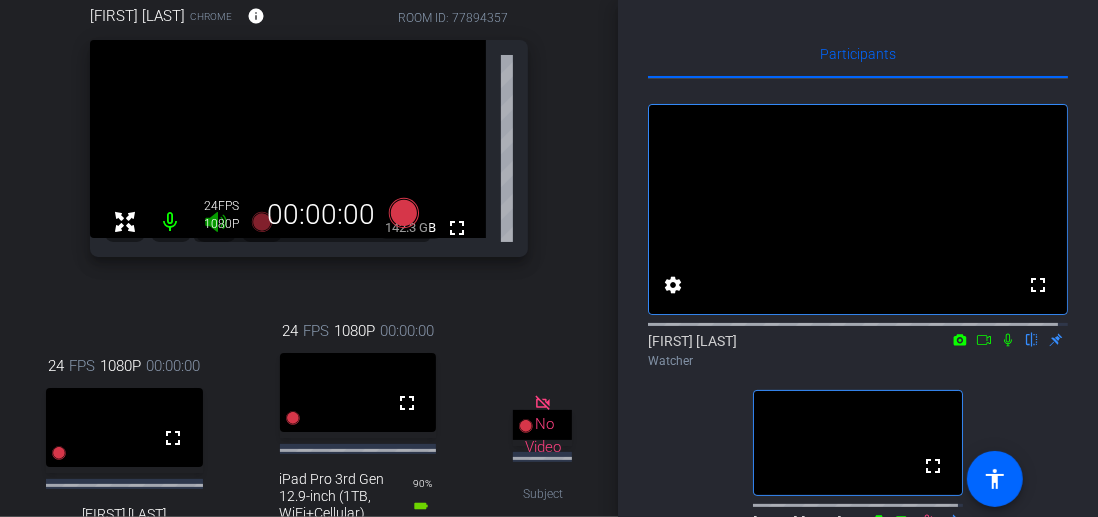 click 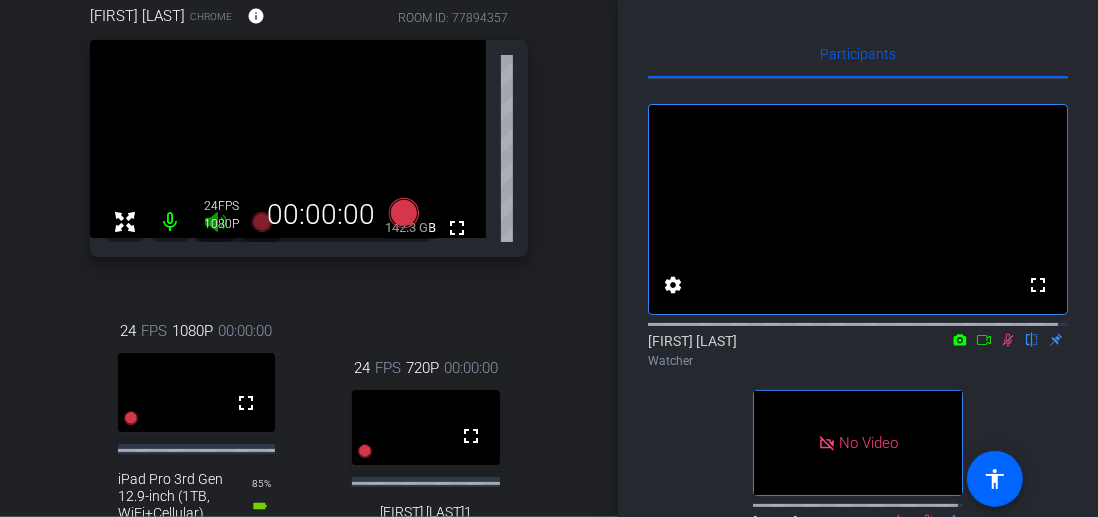 click 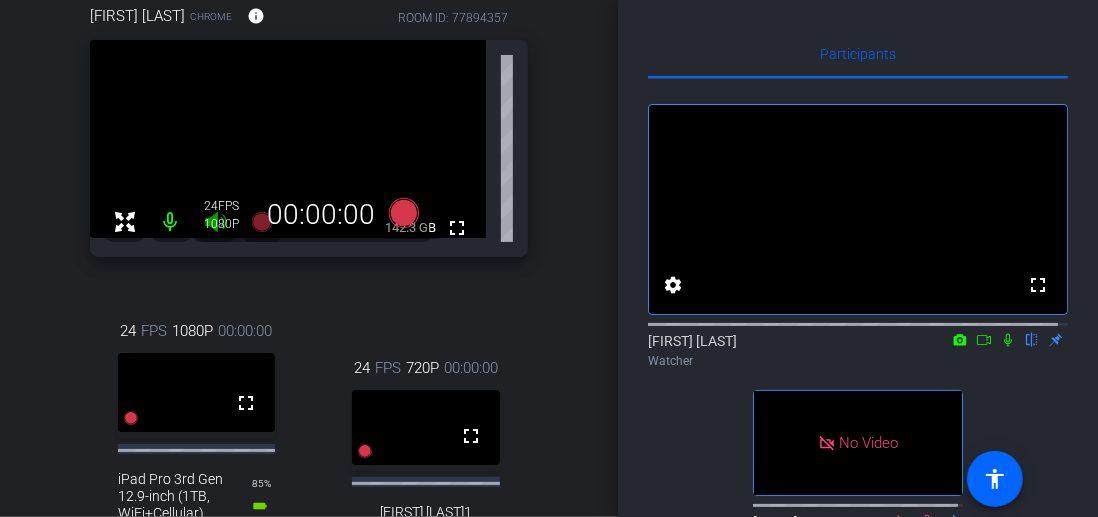 click 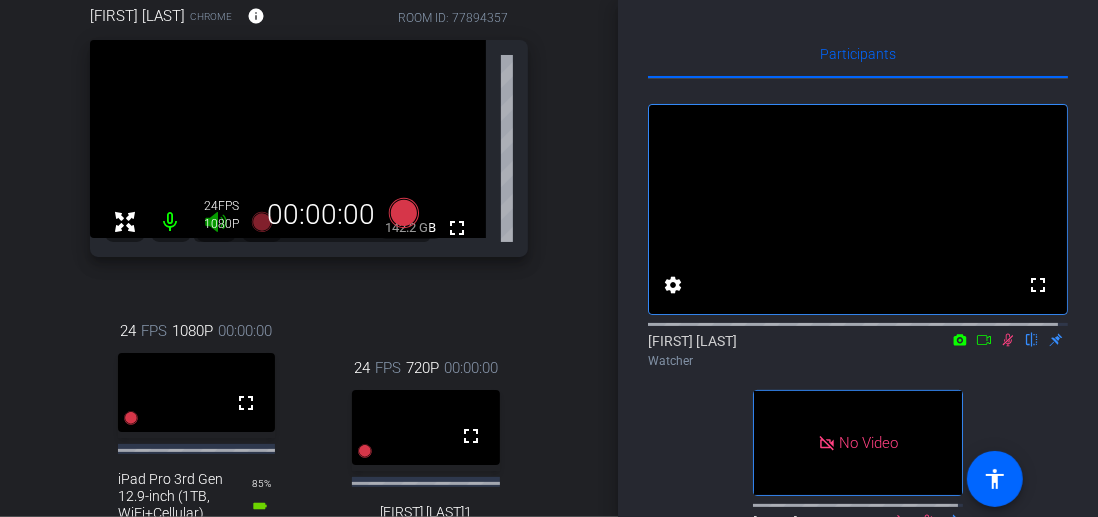 drag, startPoint x: 998, startPoint y: 356, endPoint x: 1023, endPoint y: 417, distance: 65.9242 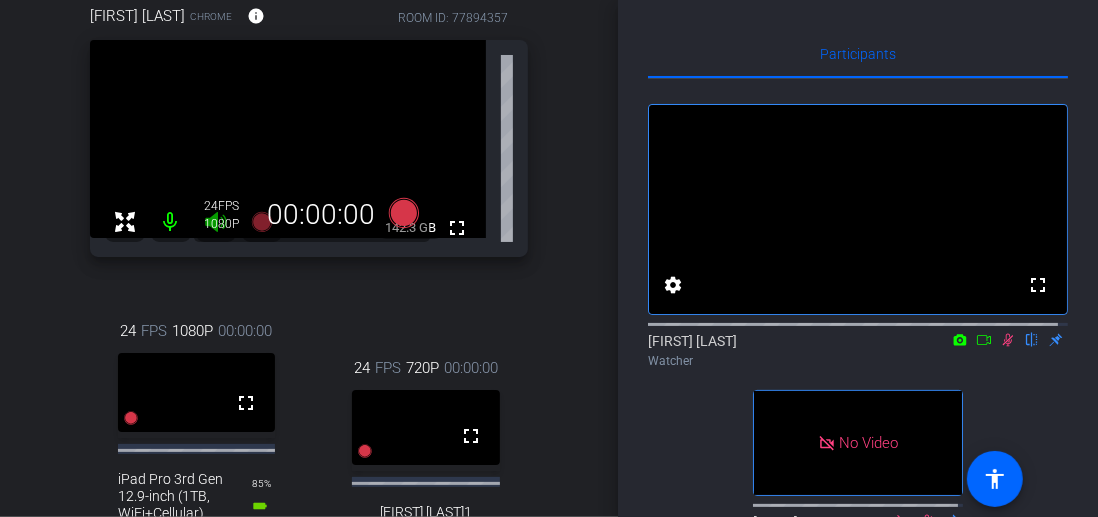 click 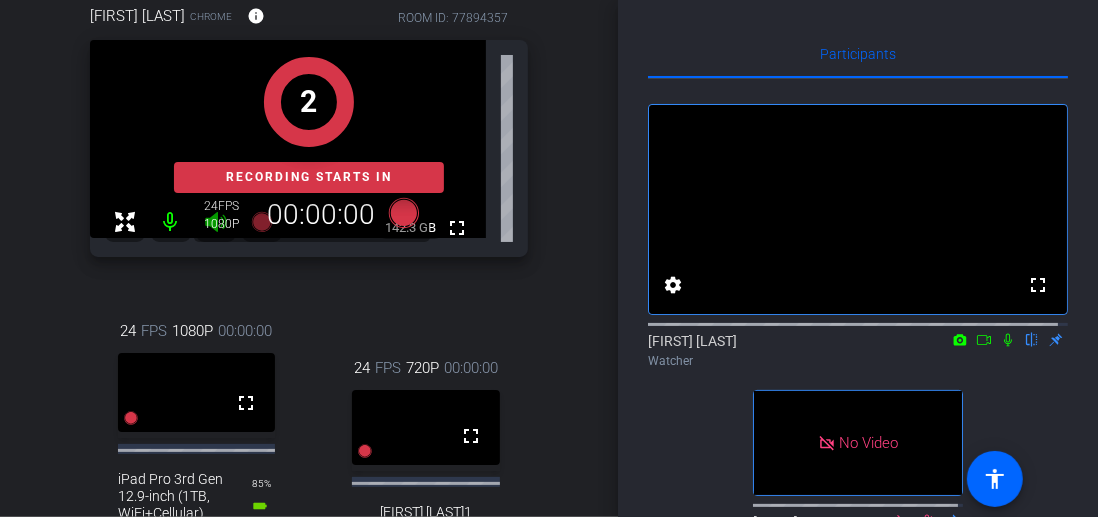 click 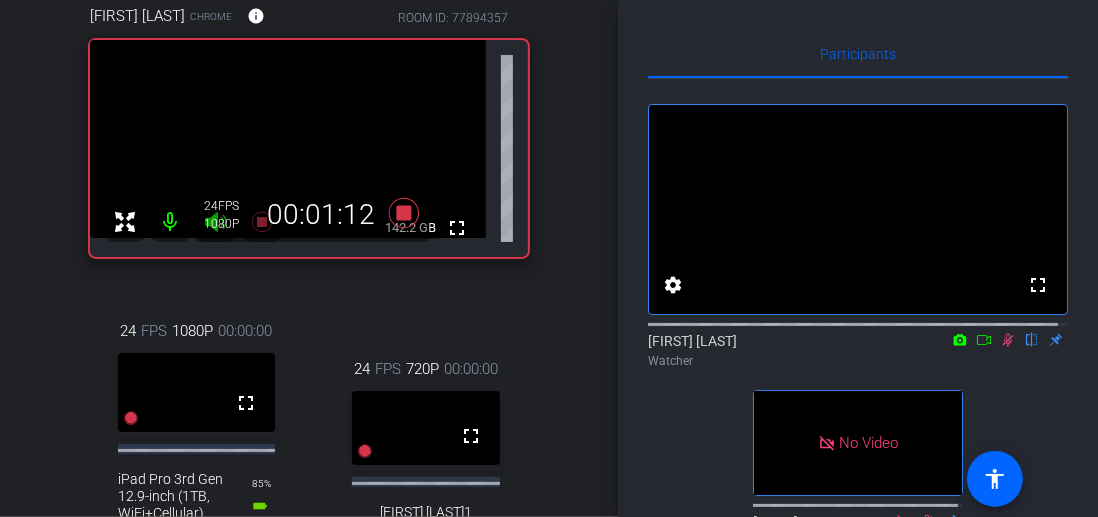 click 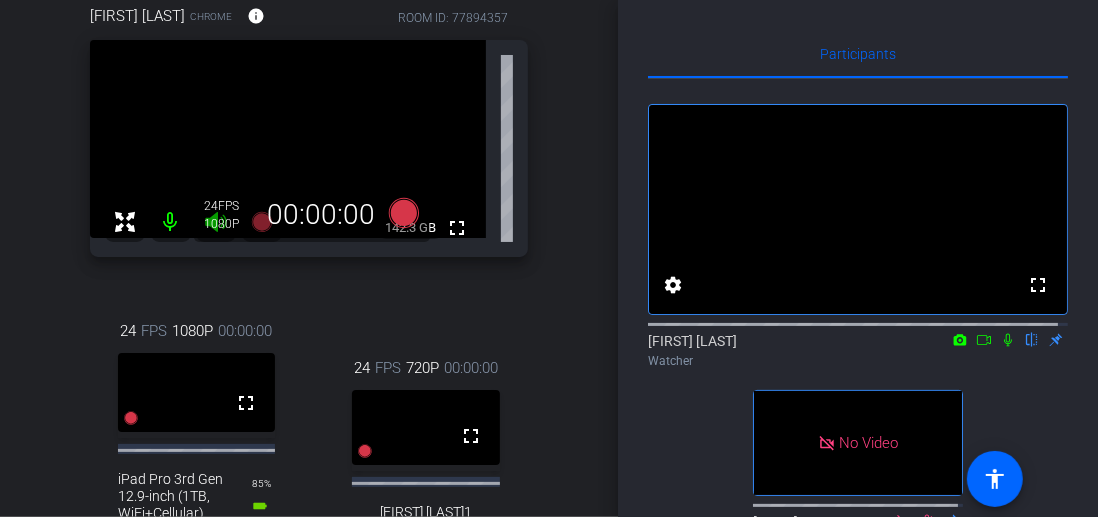 click 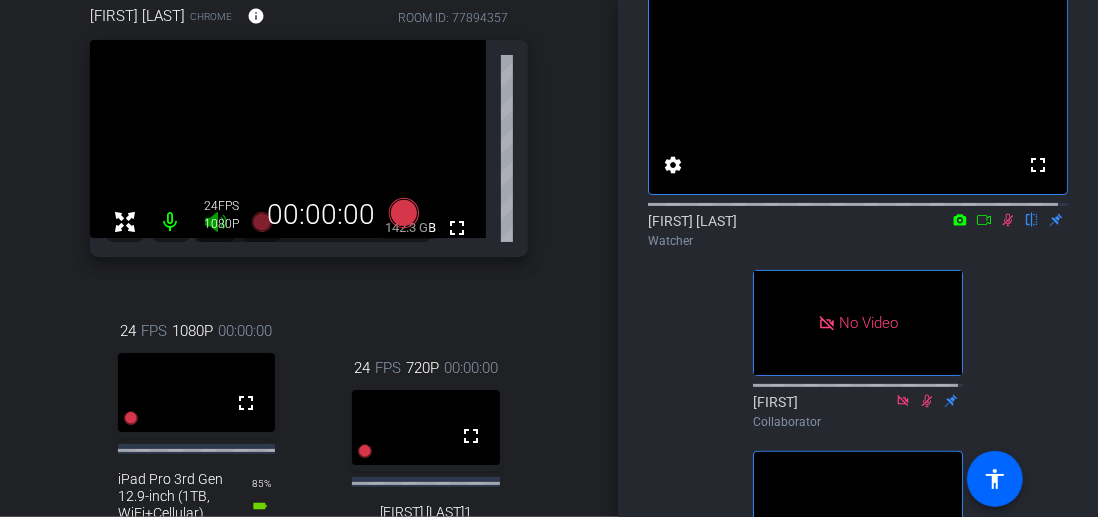 scroll, scrollTop: 200, scrollLeft: 0, axis: vertical 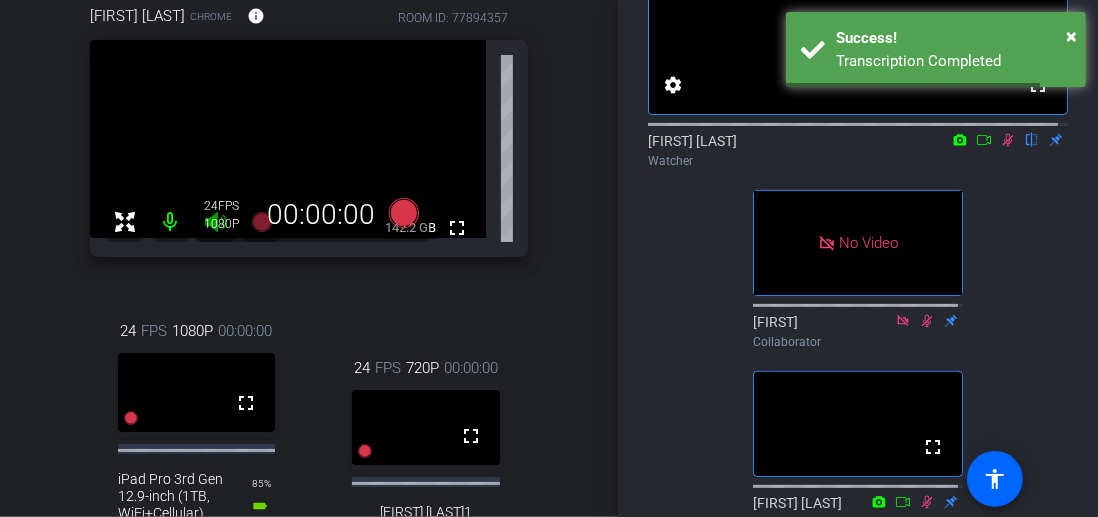click 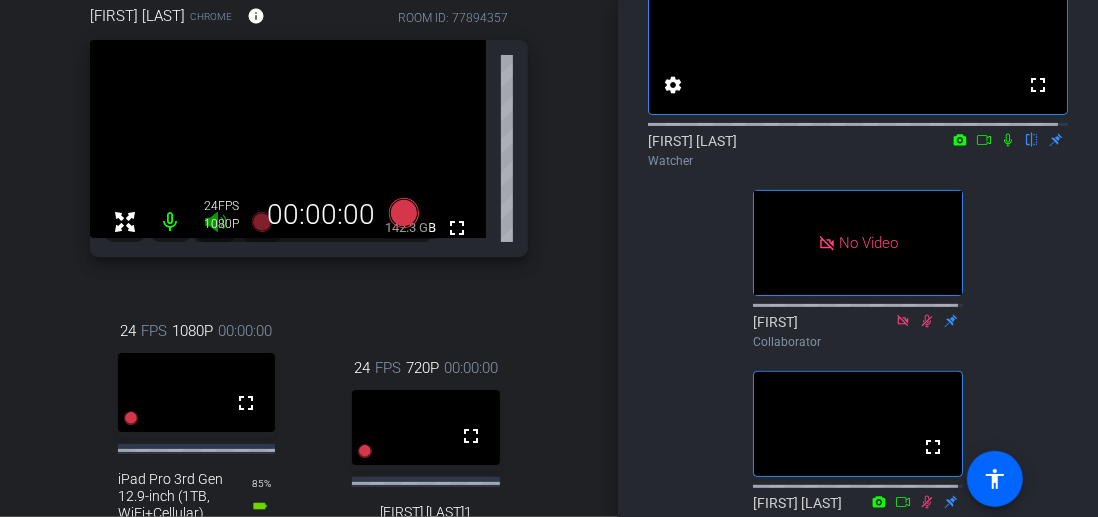 click 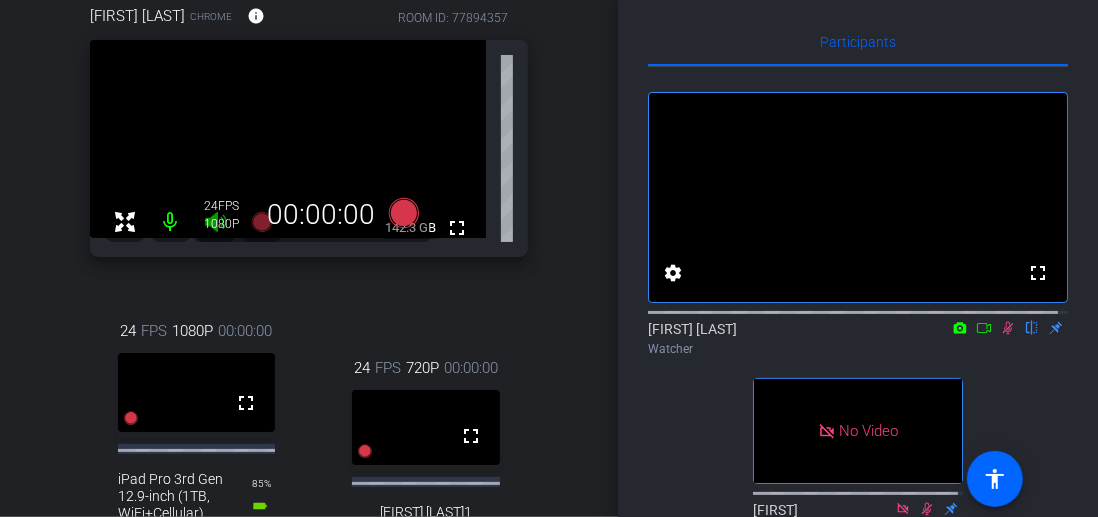 scroll, scrollTop: 0, scrollLeft: 0, axis: both 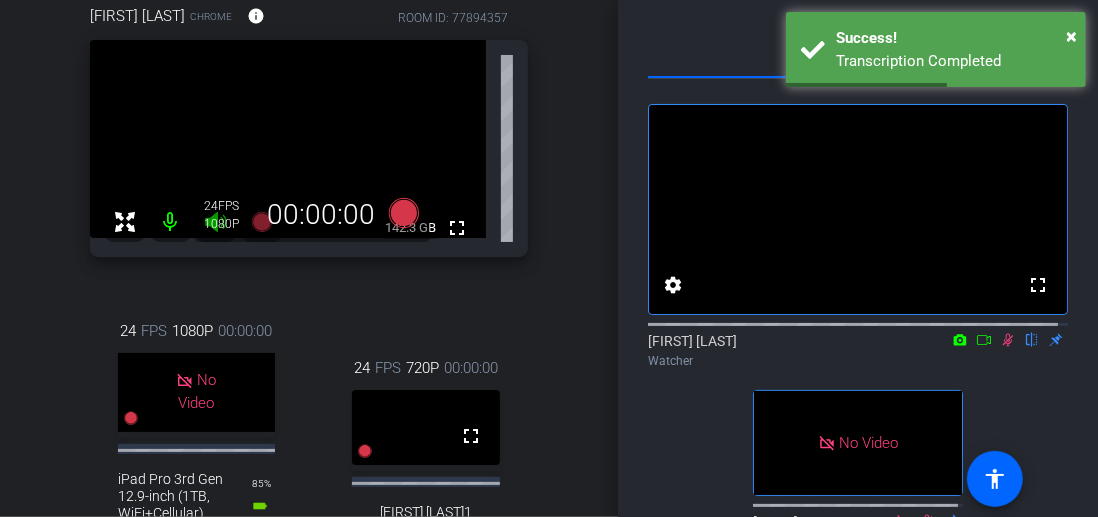click 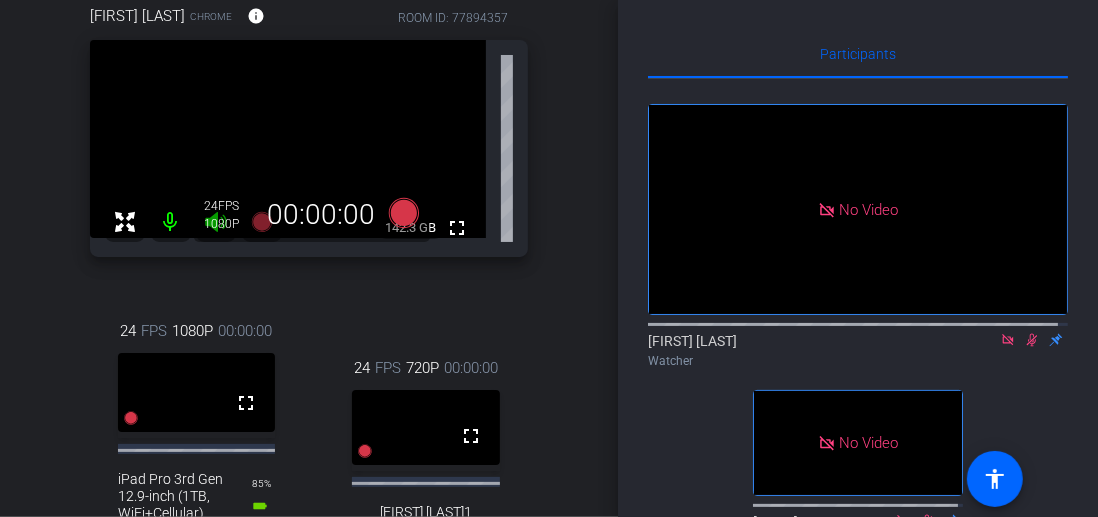 click 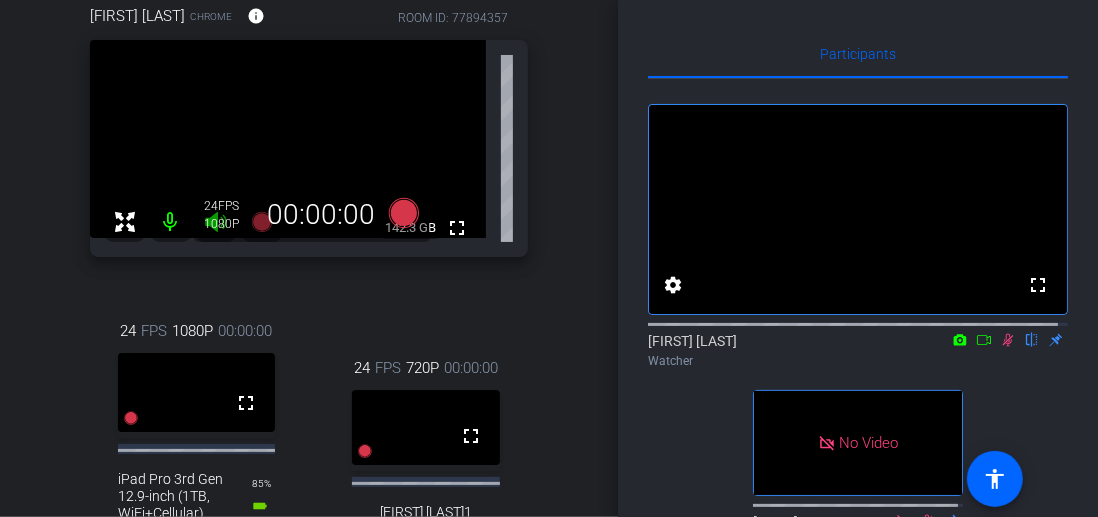 click 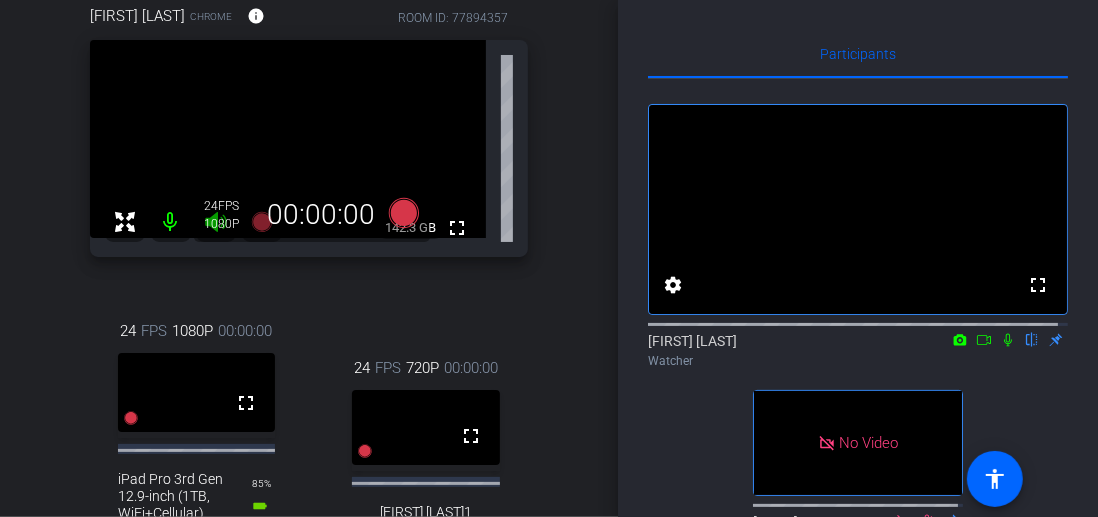 click 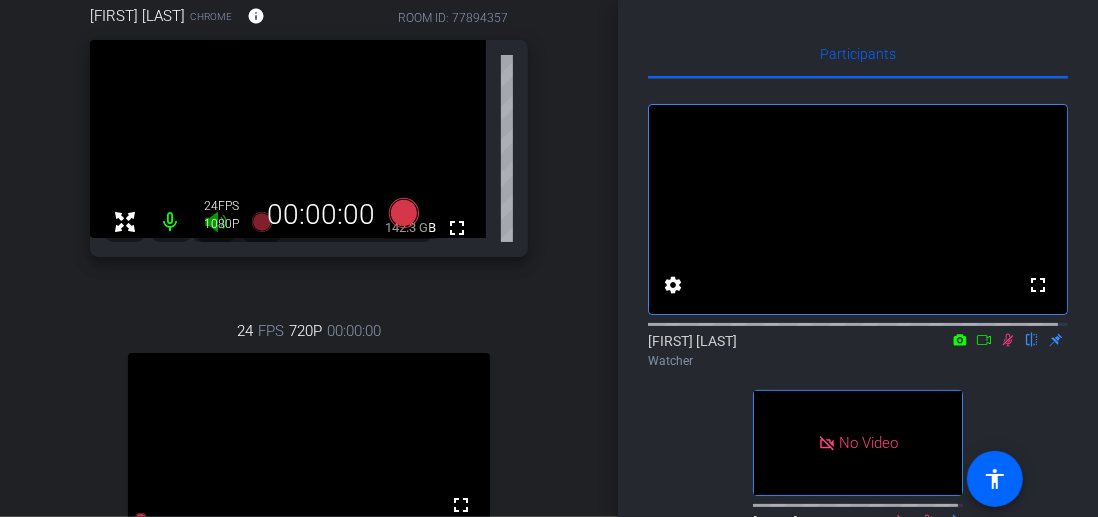 click 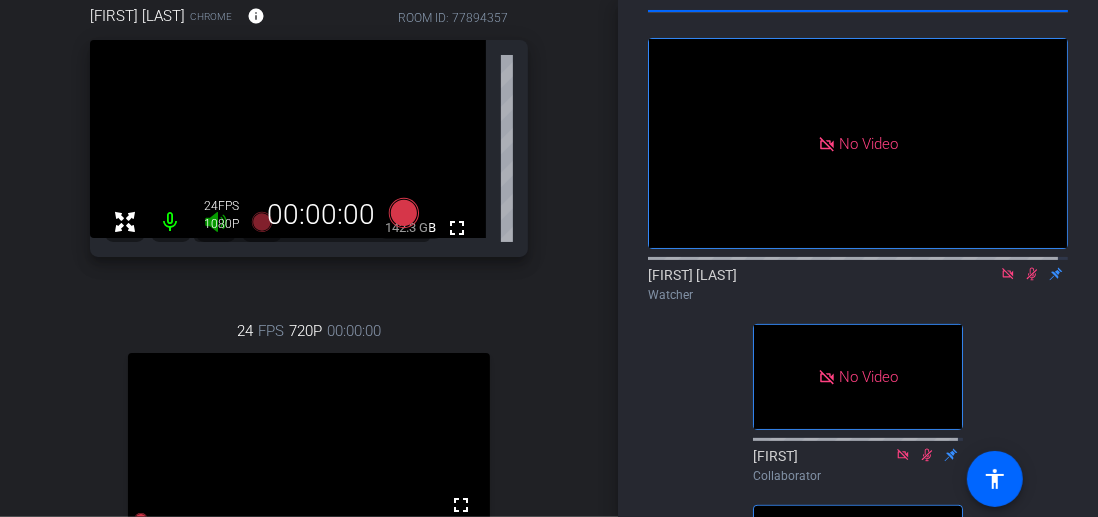 scroll, scrollTop: 200, scrollLeft: 0, axis: vertical 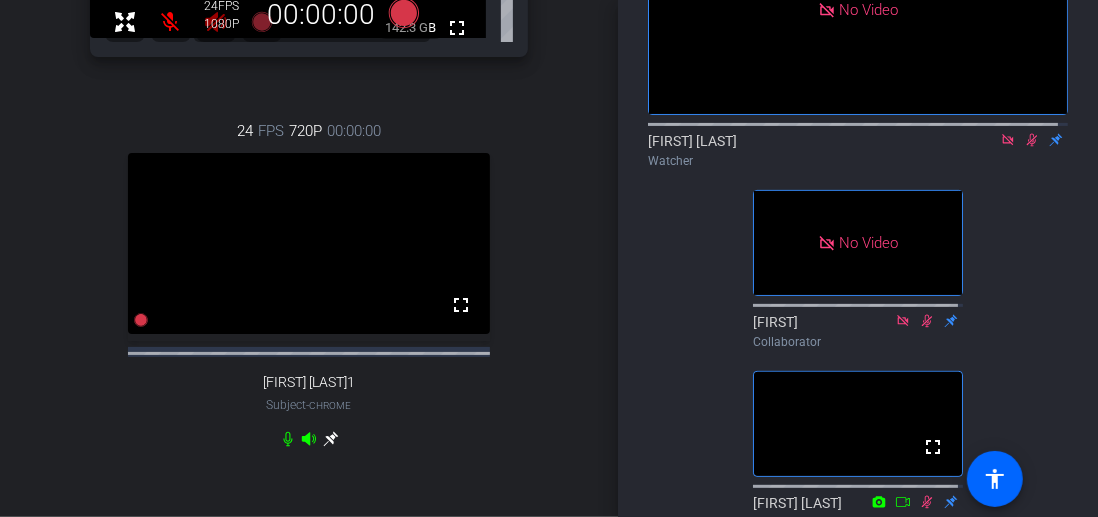 click 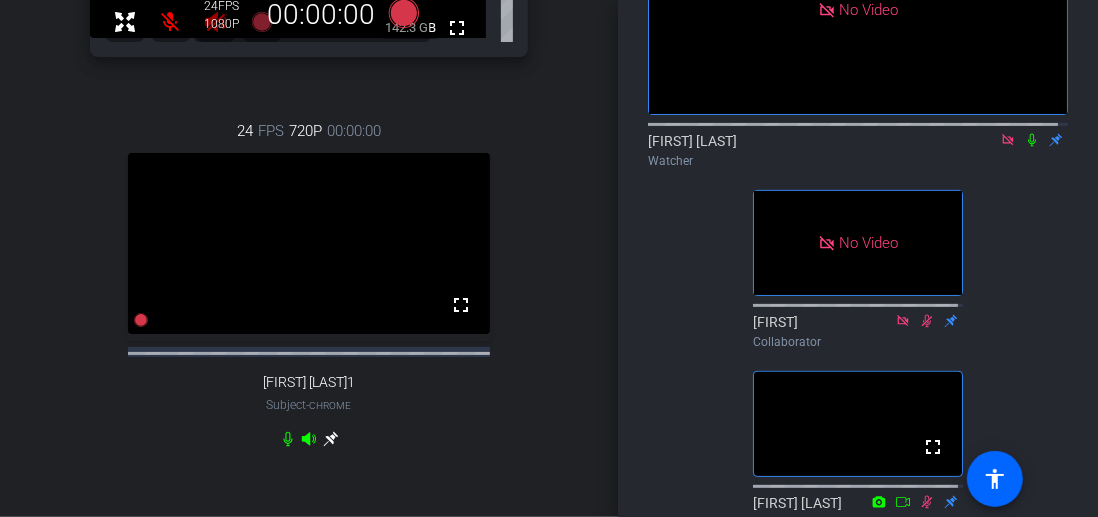 click 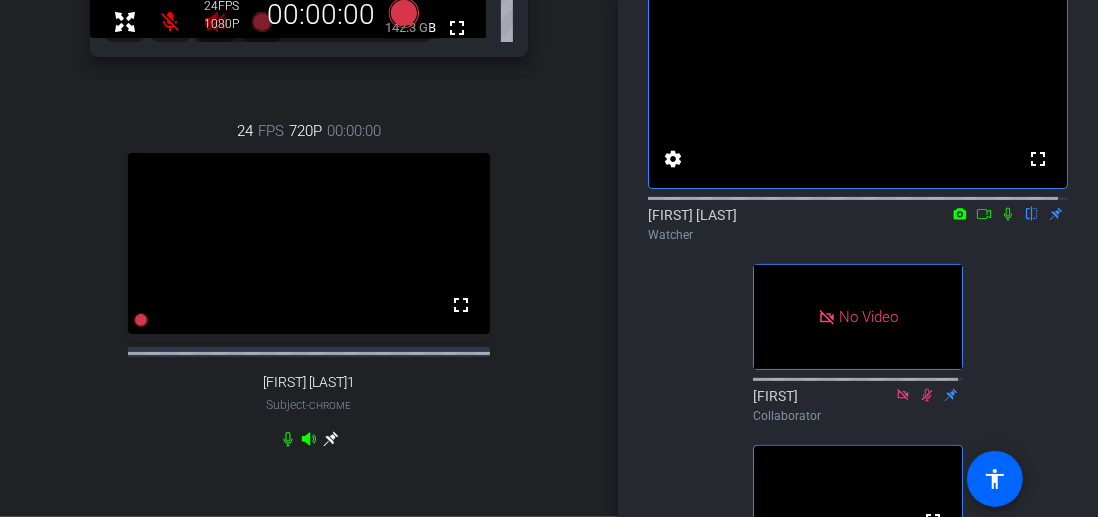 scroll, scrollTop: 100, scrollLeft: 0, axis: vertical 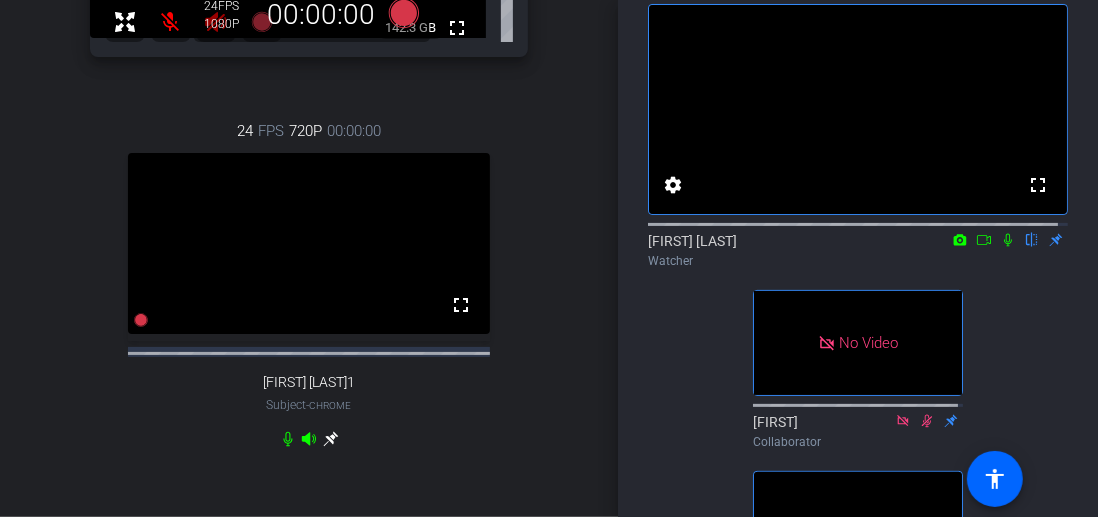 click 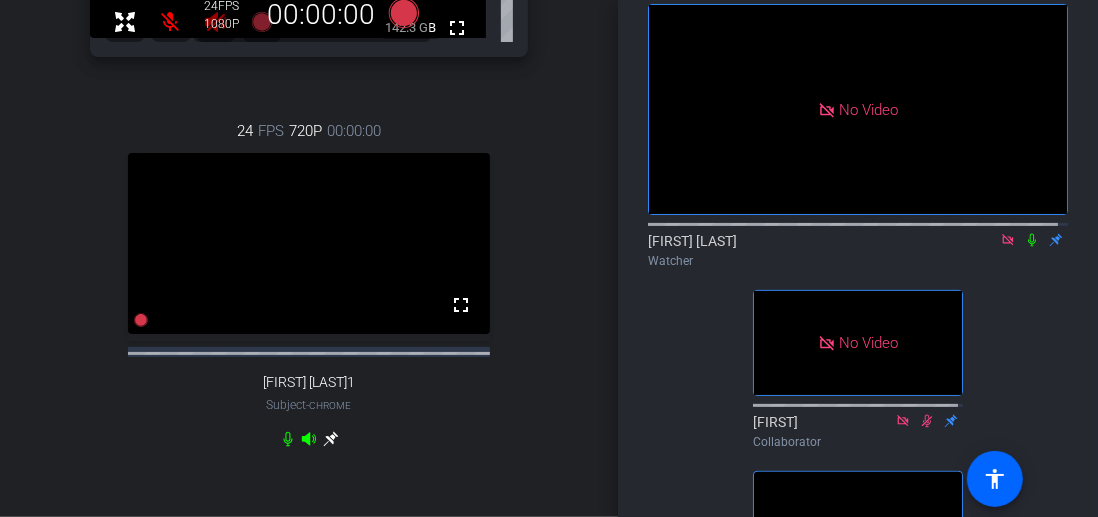 click 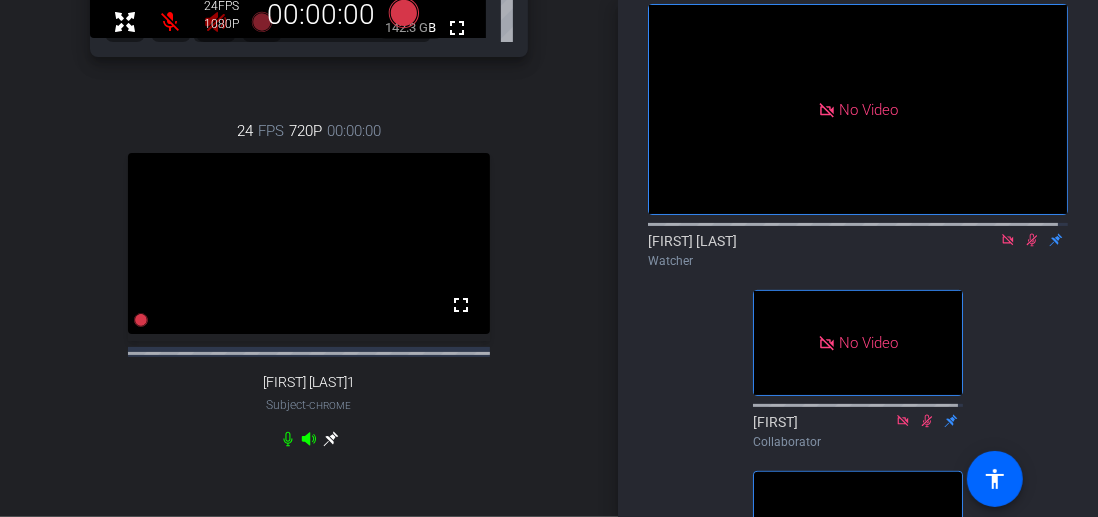 click 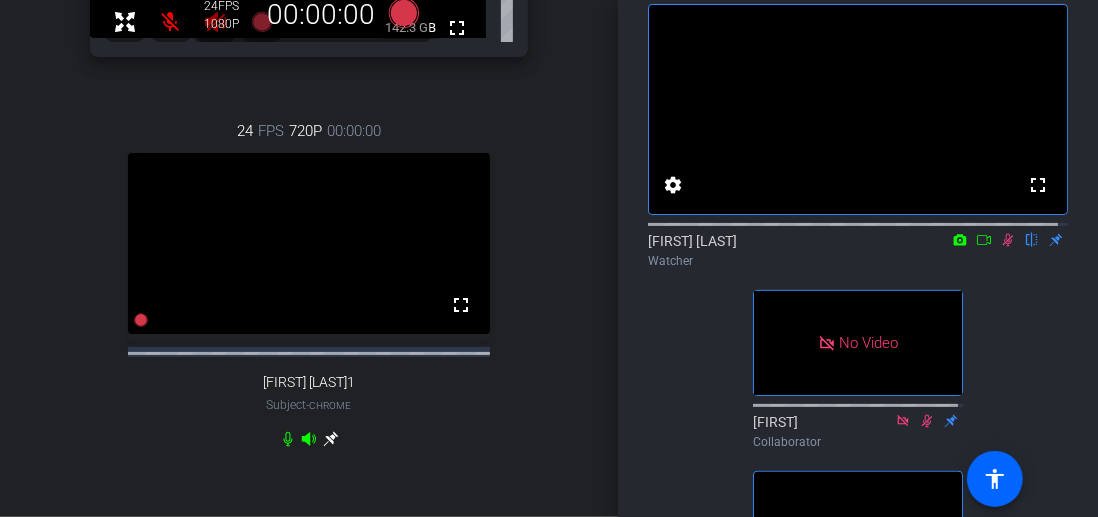 click 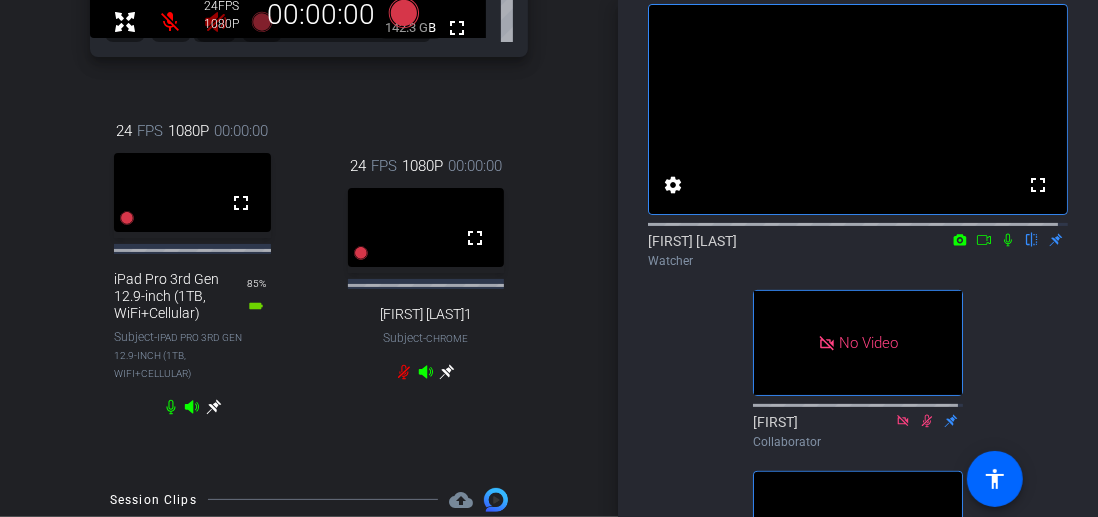 click 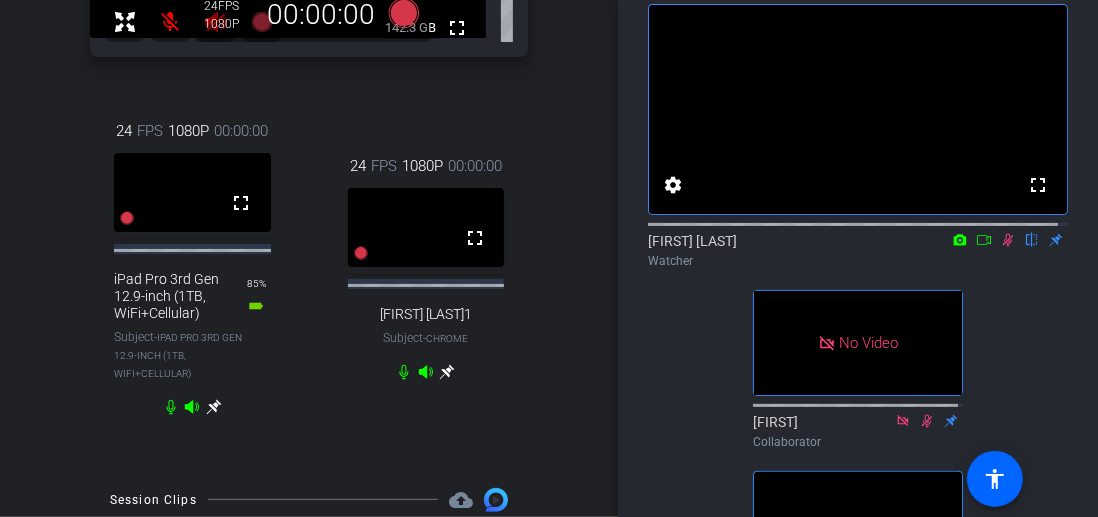 drag, startPoint x: 996, startPoint y: 261, endPoint x: 1004, endPoint y: 275, distance: 16.124516 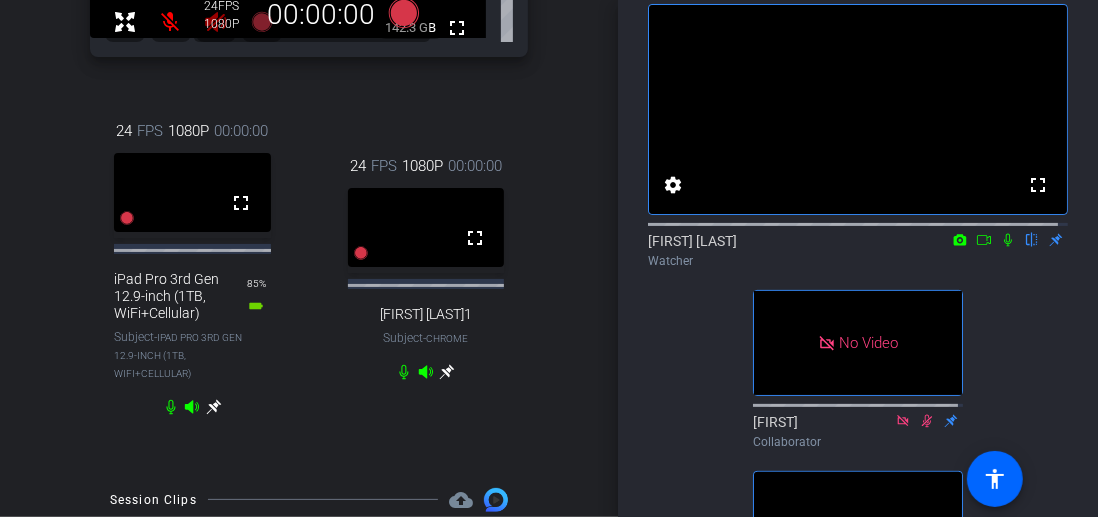 click 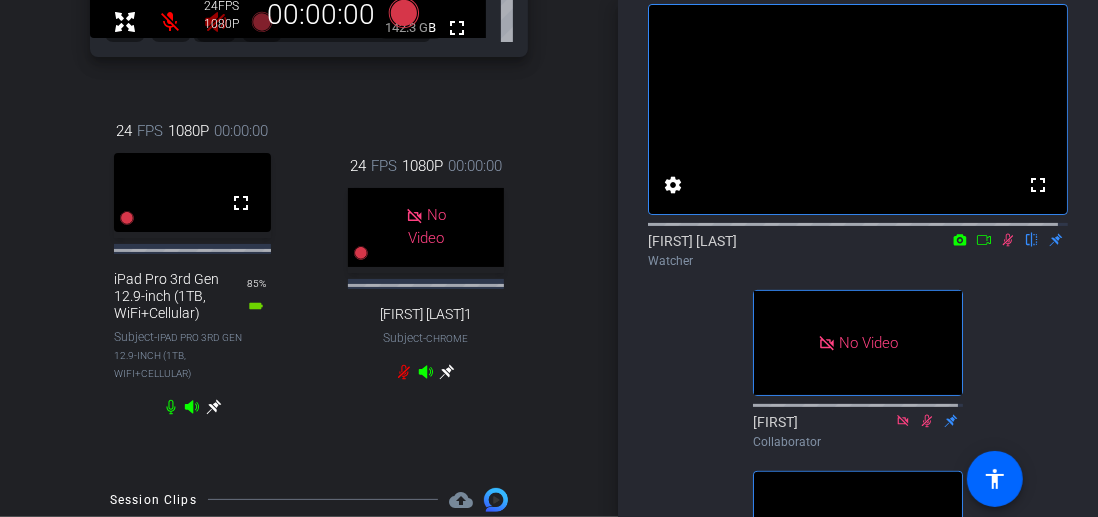 click 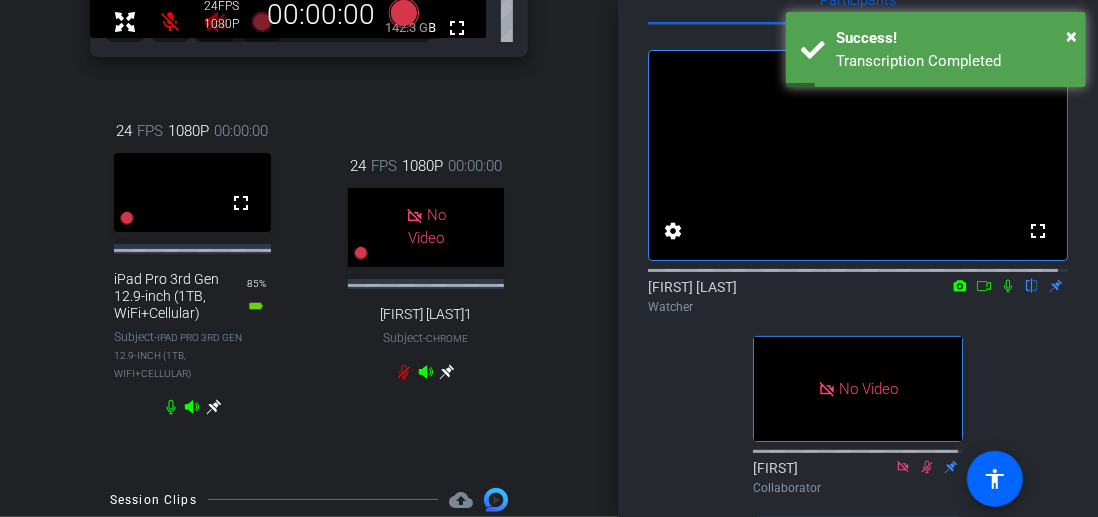 scroll, scrollTop: 0, scrollLeft: 0, axis: both 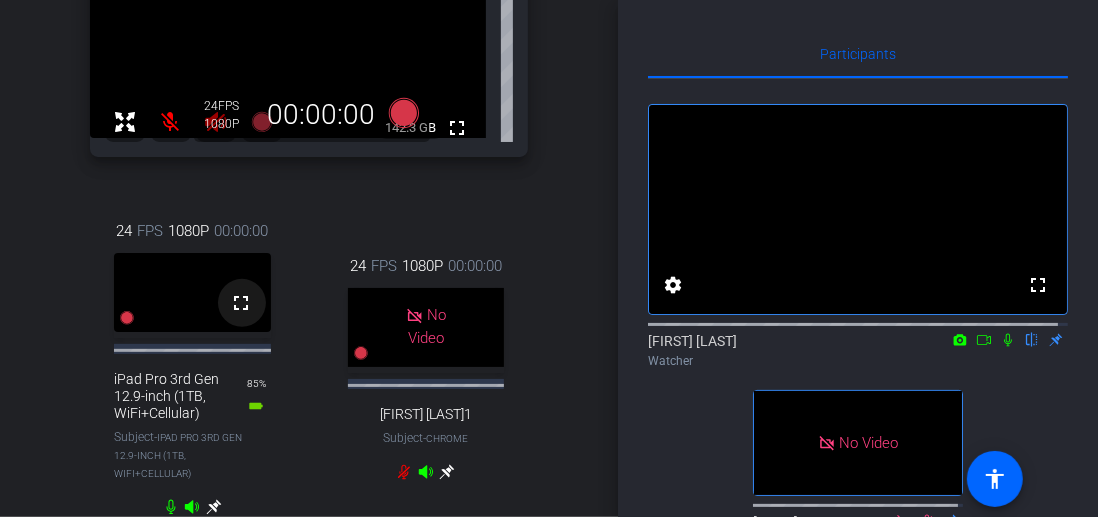 click on "fullscreen" at bounding box center [242, 303] 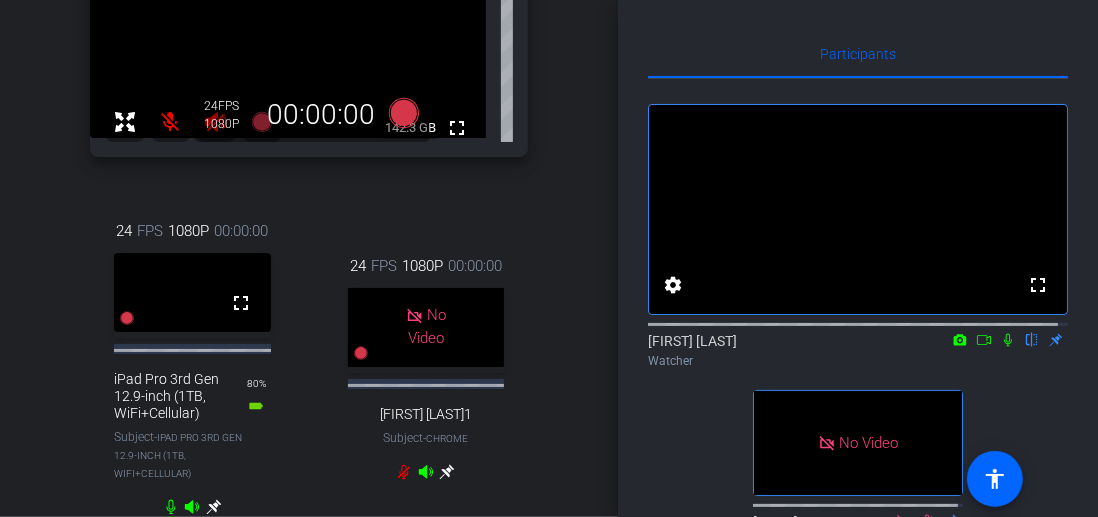 click on "fullscreen" at bounding box center [242, 303] 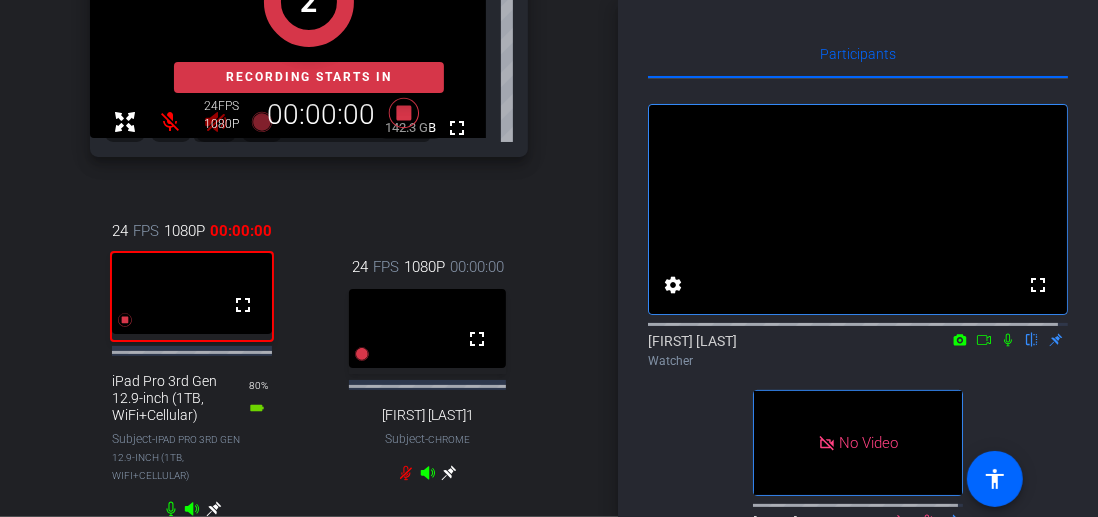 click 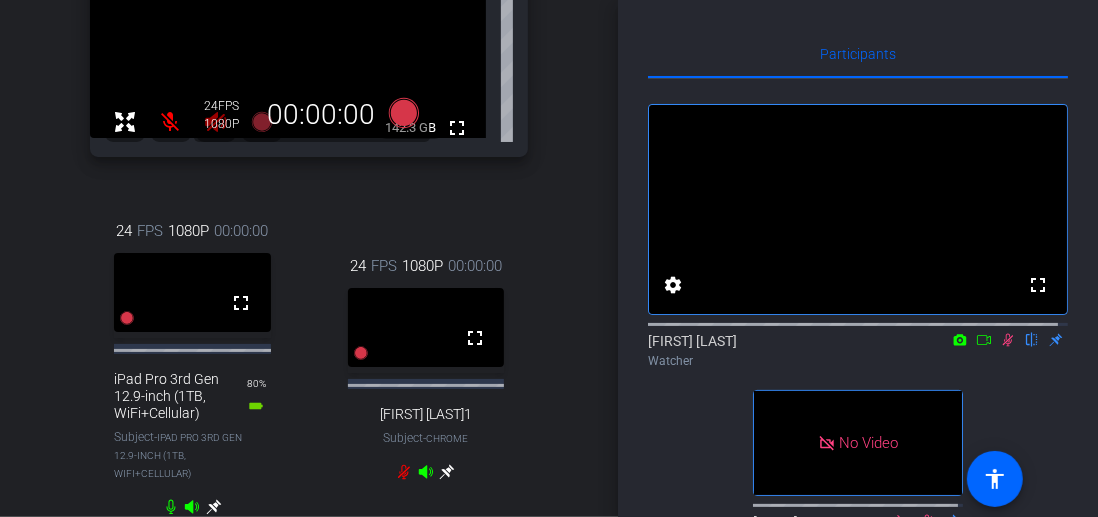 click 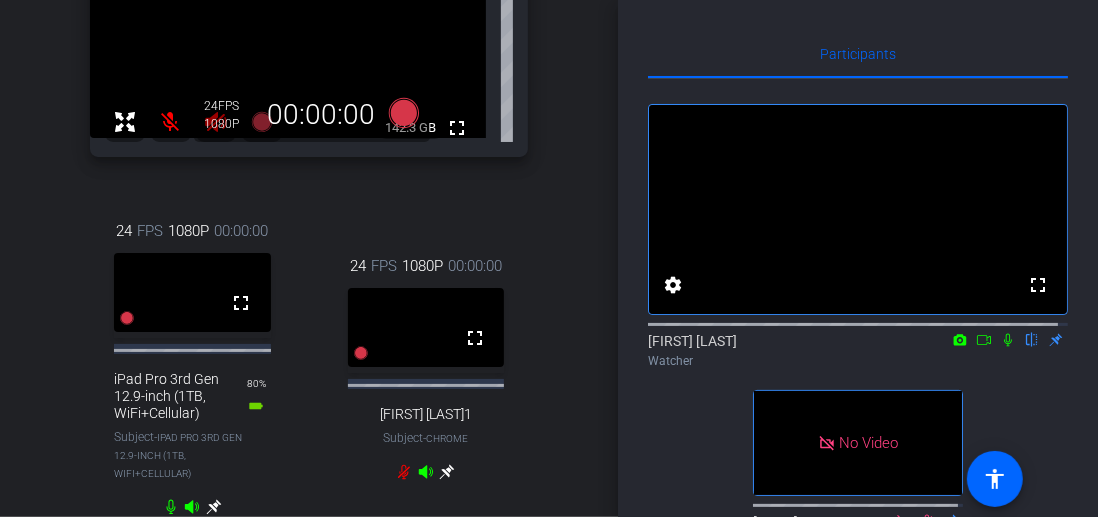 click 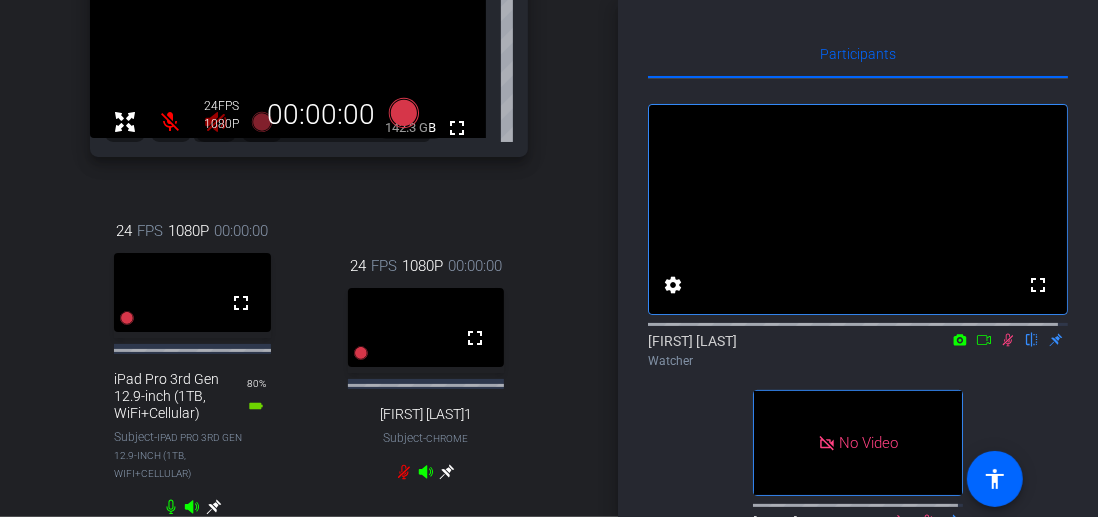 click on "fullscreen" at bounding box center (242, 303) 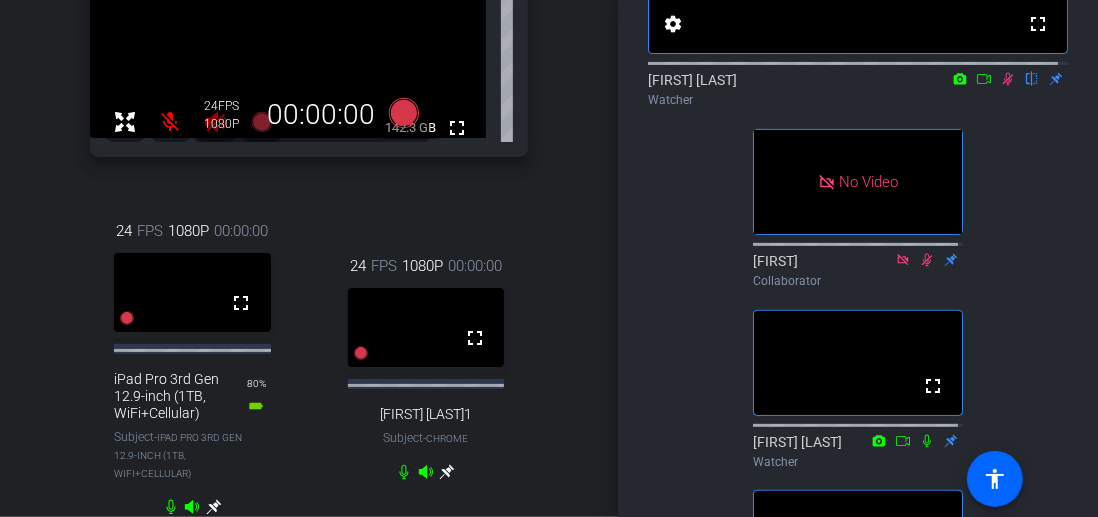 scroll, scrollTop: 300, scrollLeft: 0, axis: vertical 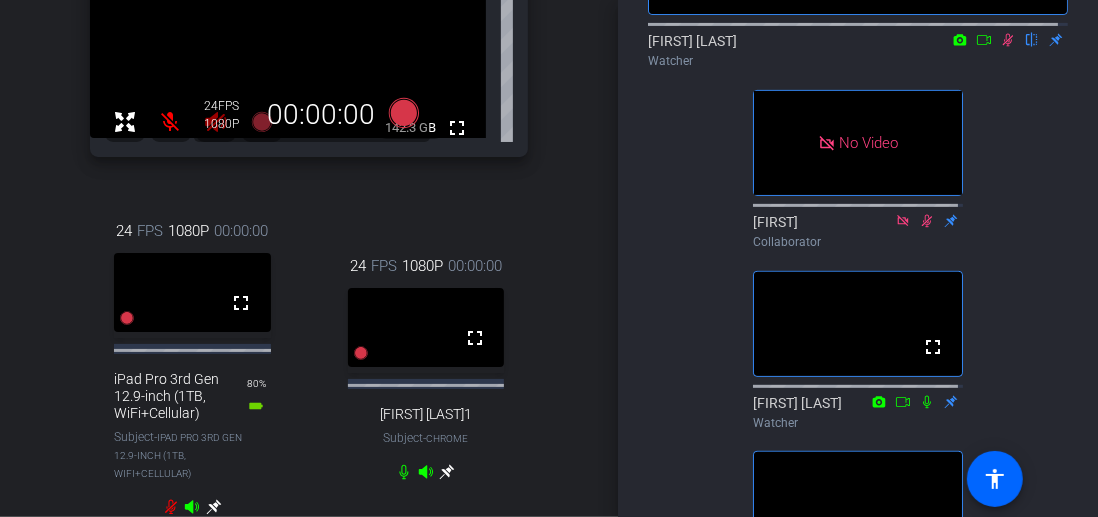 click 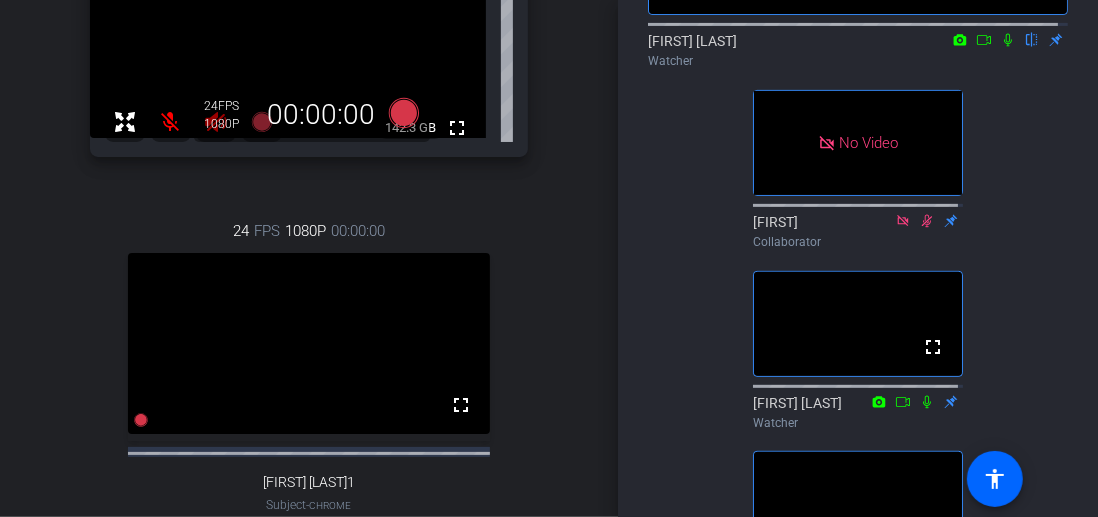 click 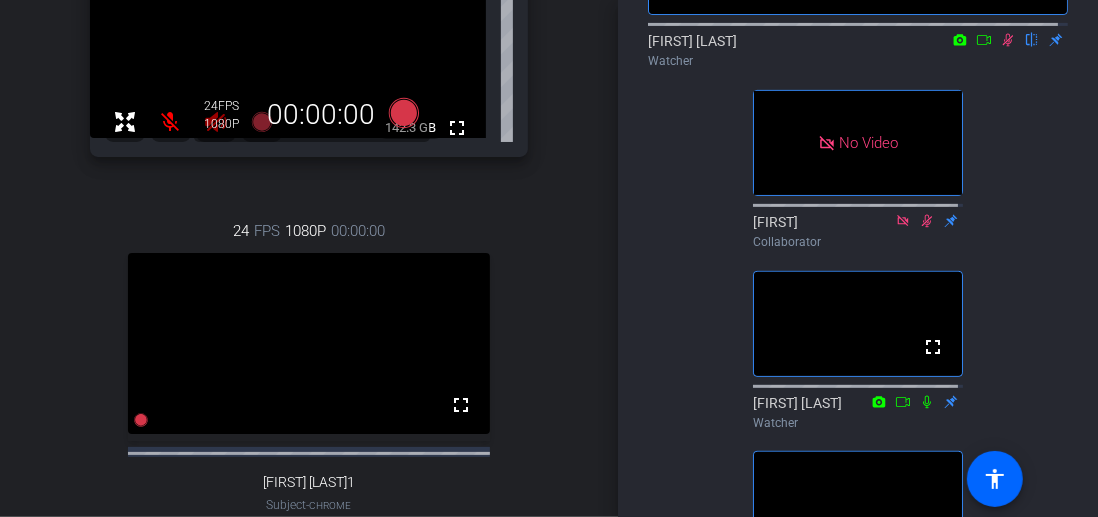 click 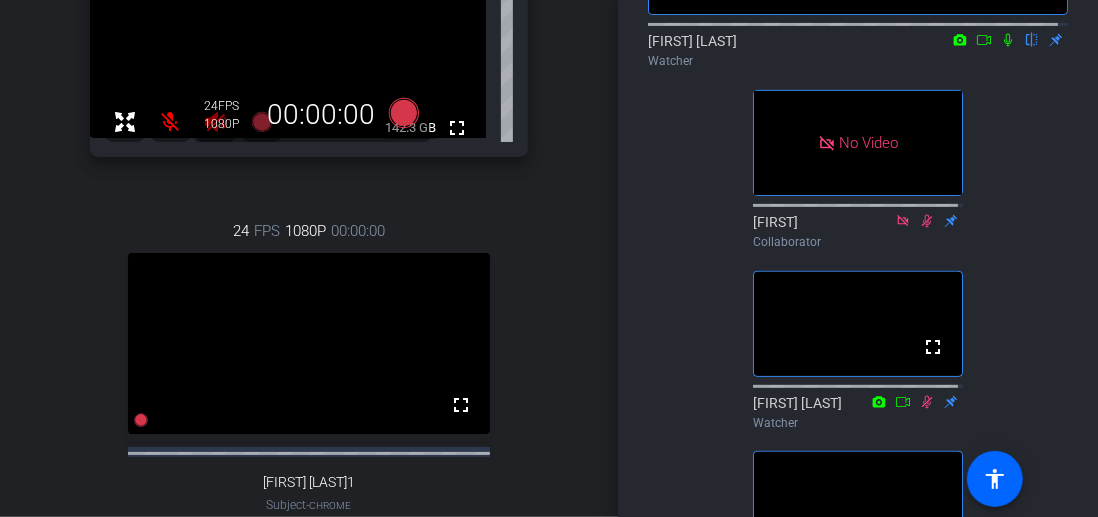 click 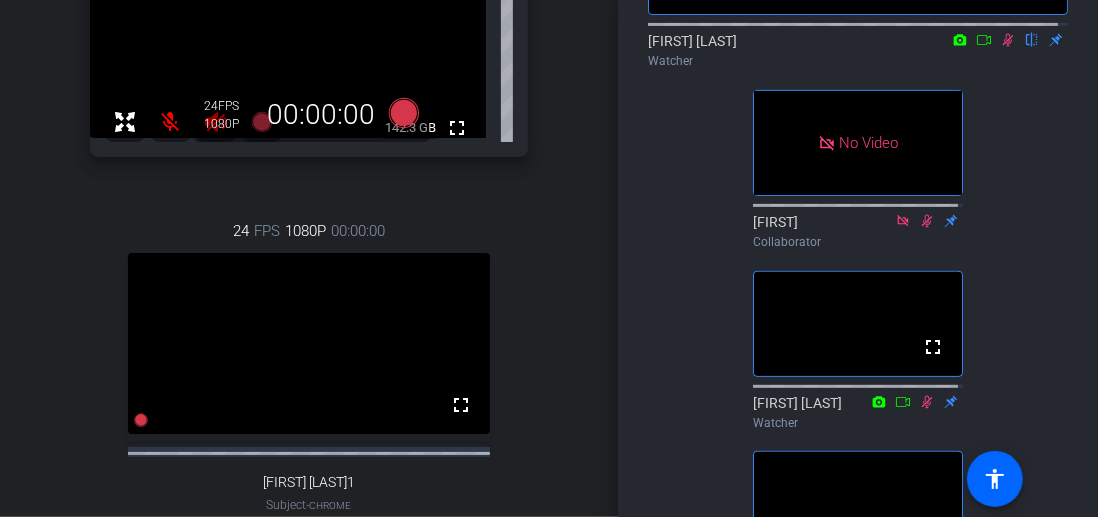 drag, startPoint x: 998, startPoint y: 55, endPoint x: 1030, endPoint y: 187, distance: 135.82341 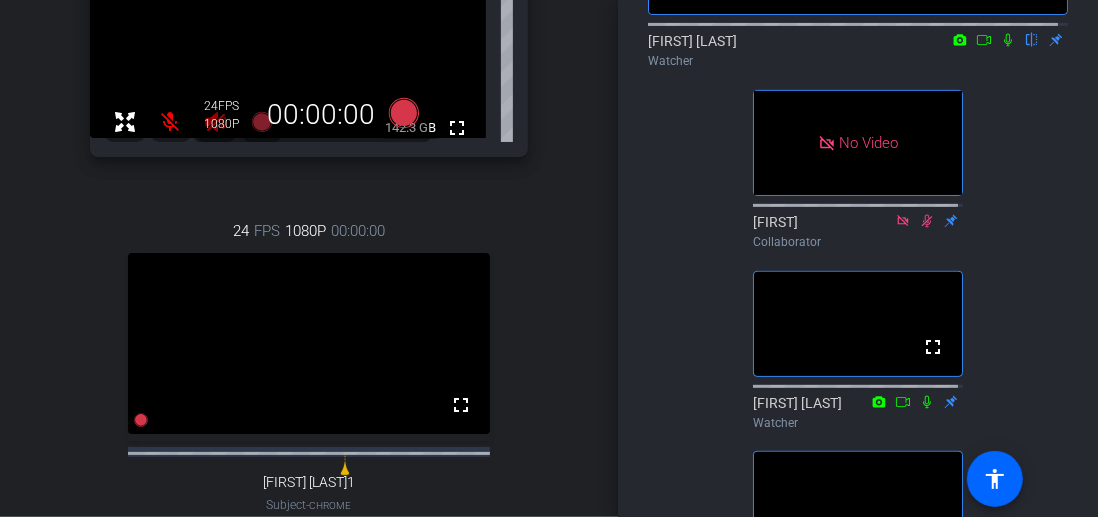 click 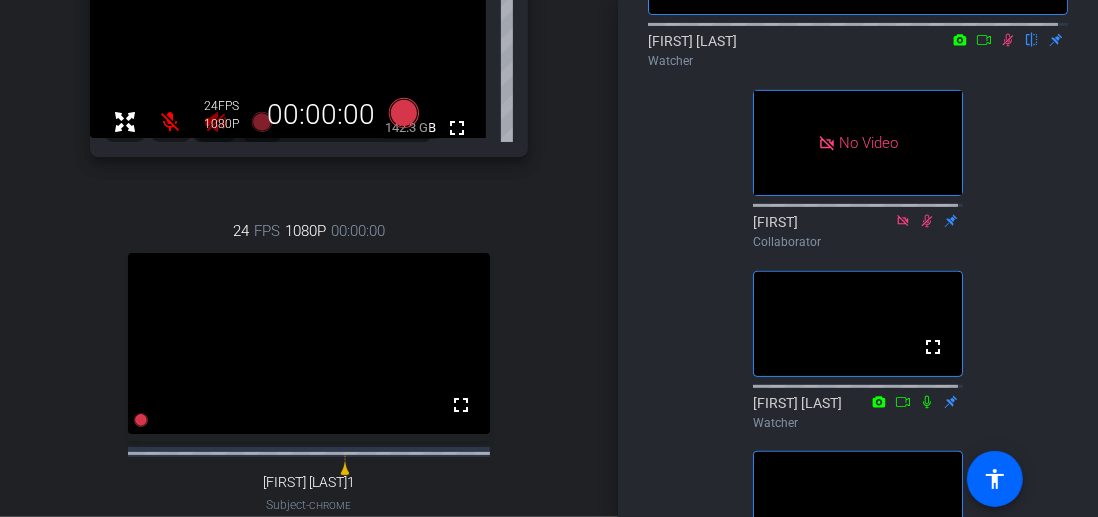 click on "fullscreen settings  [FIRST] [LAST]
flip
Watcher   No Video  [FIRST]
Collaborator  fullscreen  [FIRST] [LAST]
Watcher  fullscreen  Bowstring Studios
Director   No Video  [COMPANY]
Watcher  fullscreen  Extra
Watcher" 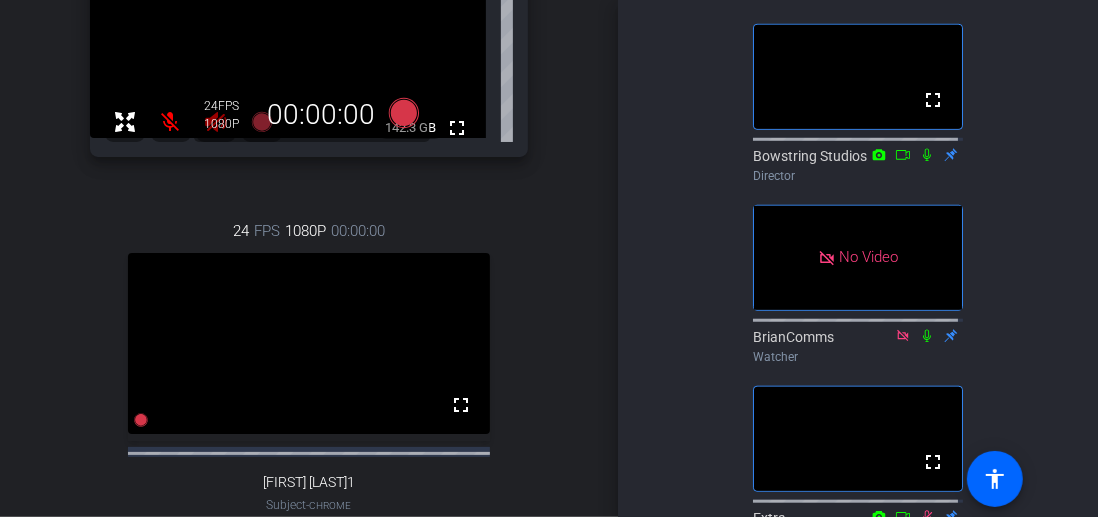 scroll, scrollTop: 700, scrollLeft: 0, axis: vertical 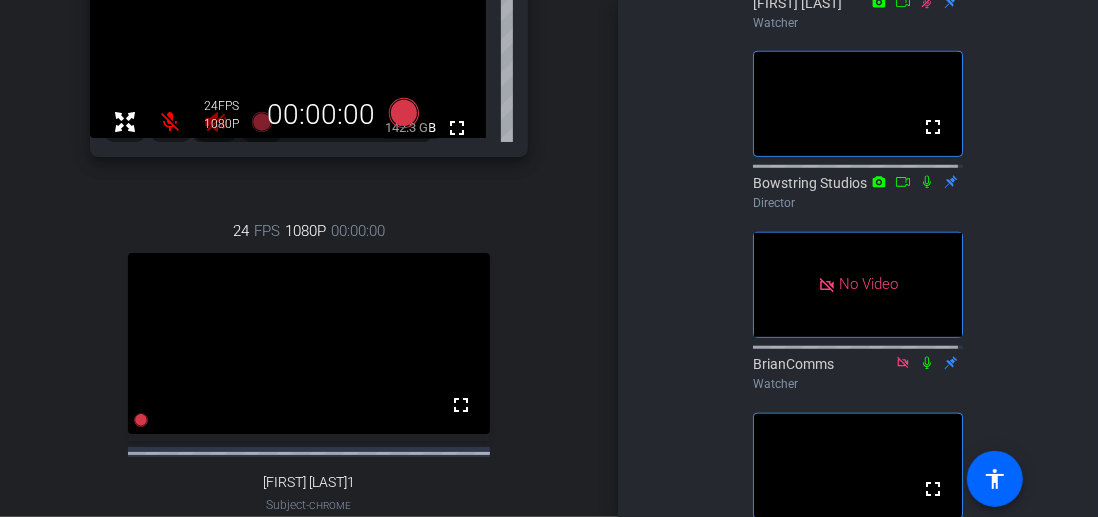 click on "fullscreen settings  [FIRST] [LAST]
flip
Watcher   No Video  [FIRST]
Collaborator  fullscreen  [FIRST] [LAST]
Watcher  fullscreen  Bowstring Studios
Director   No Video  [COMPANY]
Watcher  fullscreen  Extra
Watcher" 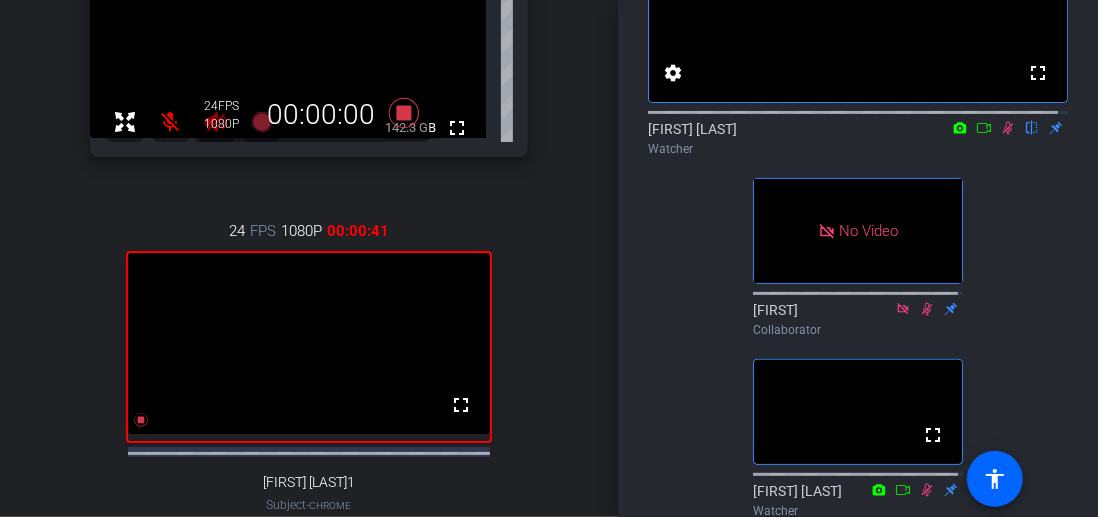 scroll, scrollTop: 200, scrollLeft: 0, axis: vertical 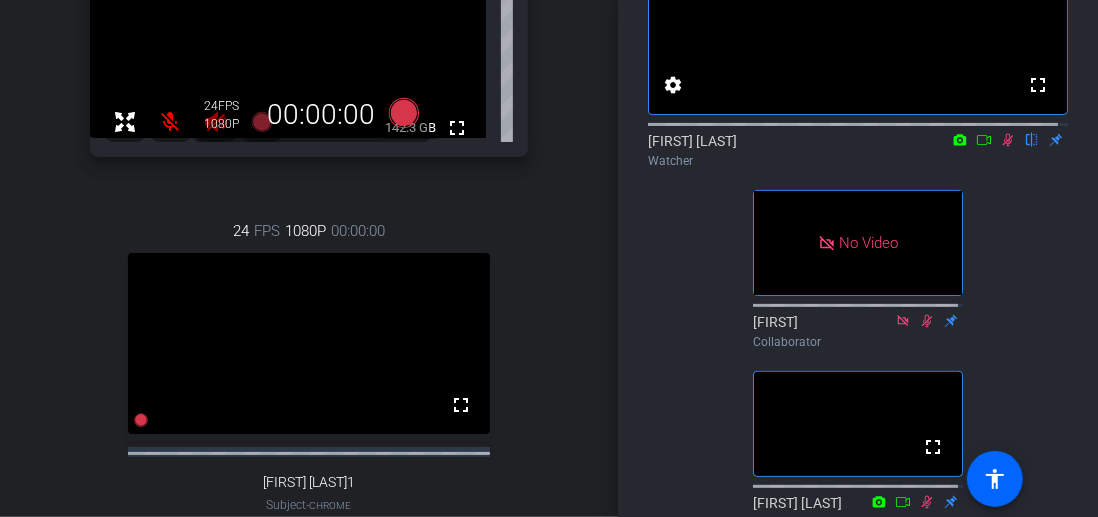 click 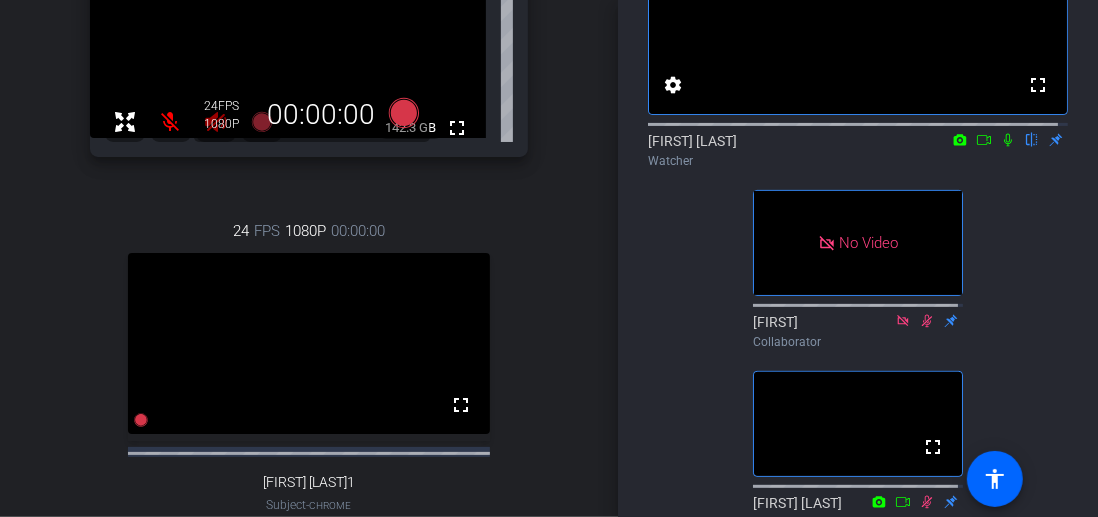 click 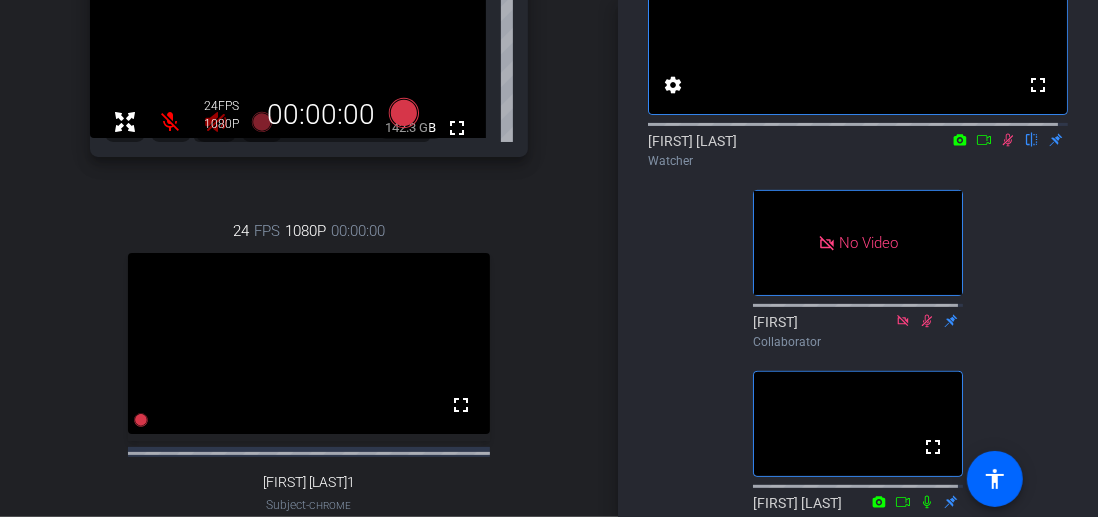click 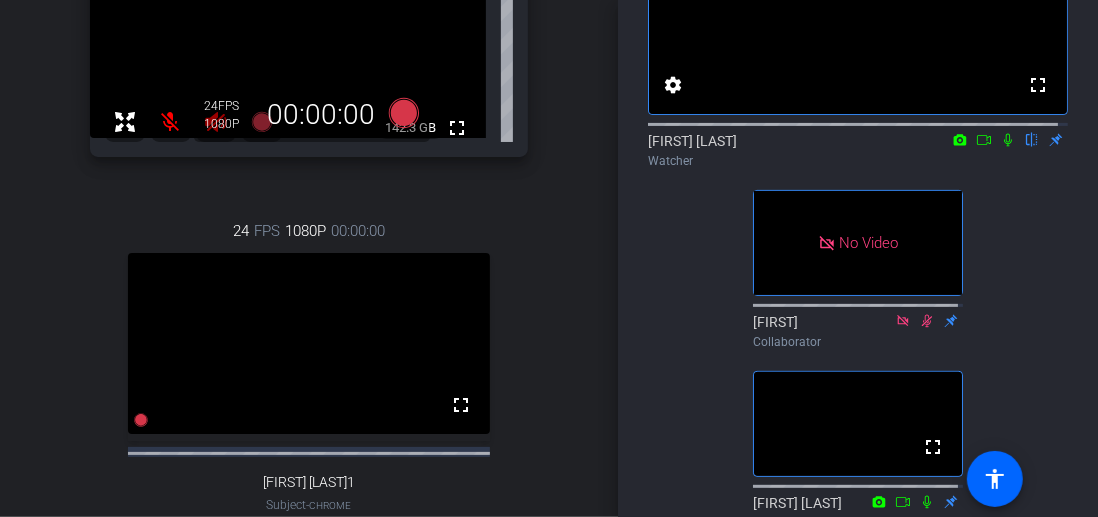 click 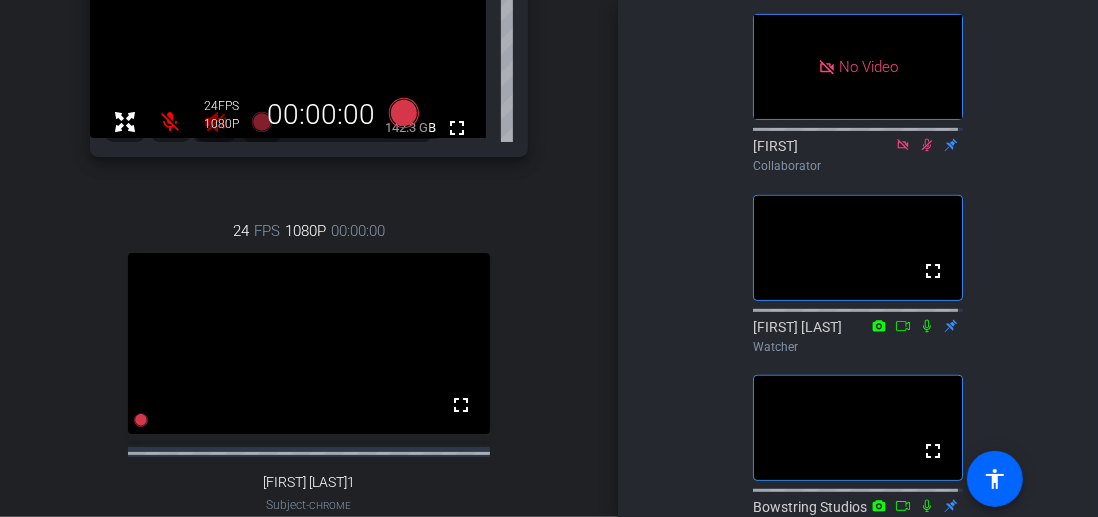 scroll, scrollTop: 200, scrollLeft: 0, axis: vertical 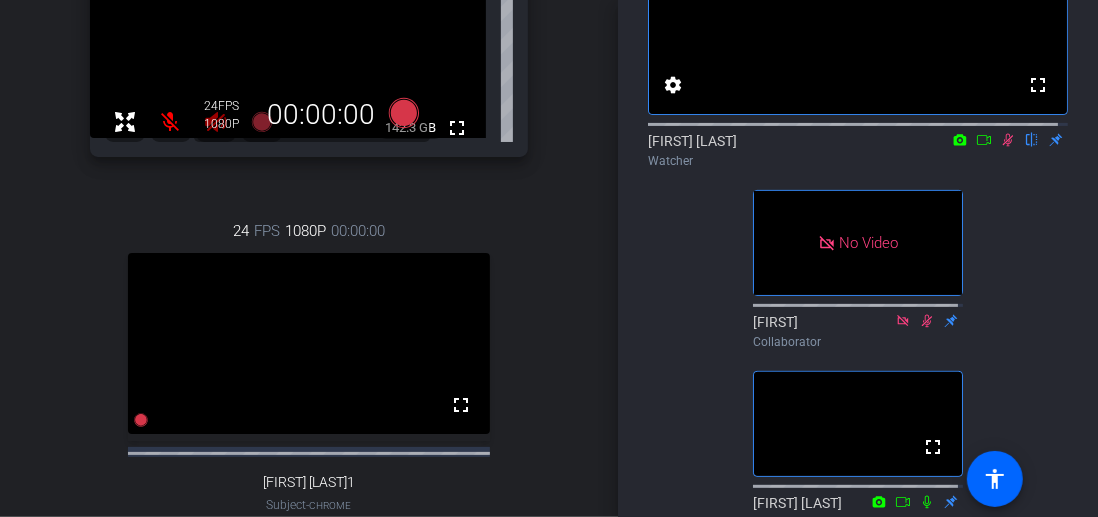 click 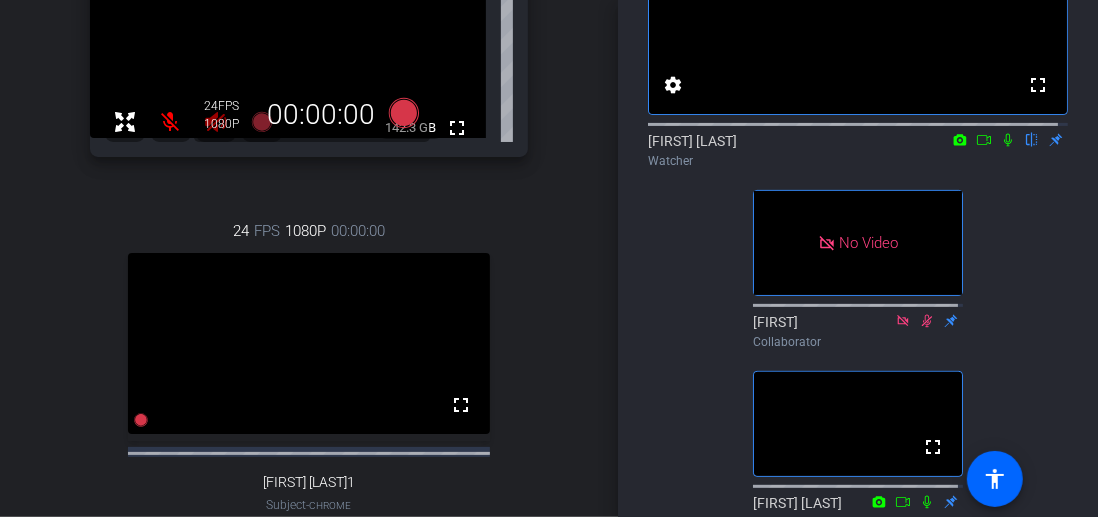 drag, startPoint x: 997, startPoint y: 157, endPoint x: 1006, endPoint y: 195, distance: 39.051247 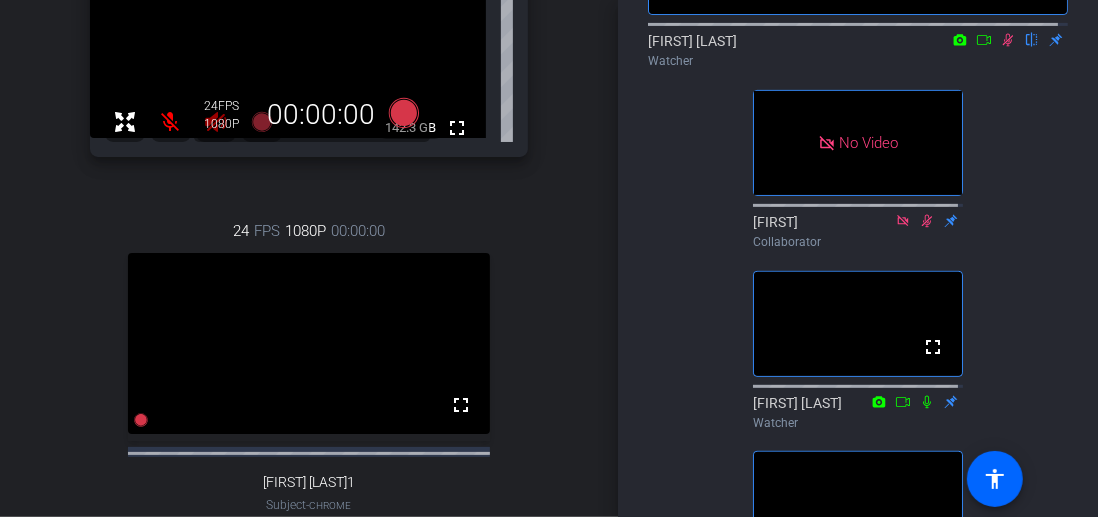 scroll, scrollTop: 200, scrollLeft: 0, axis: vertical 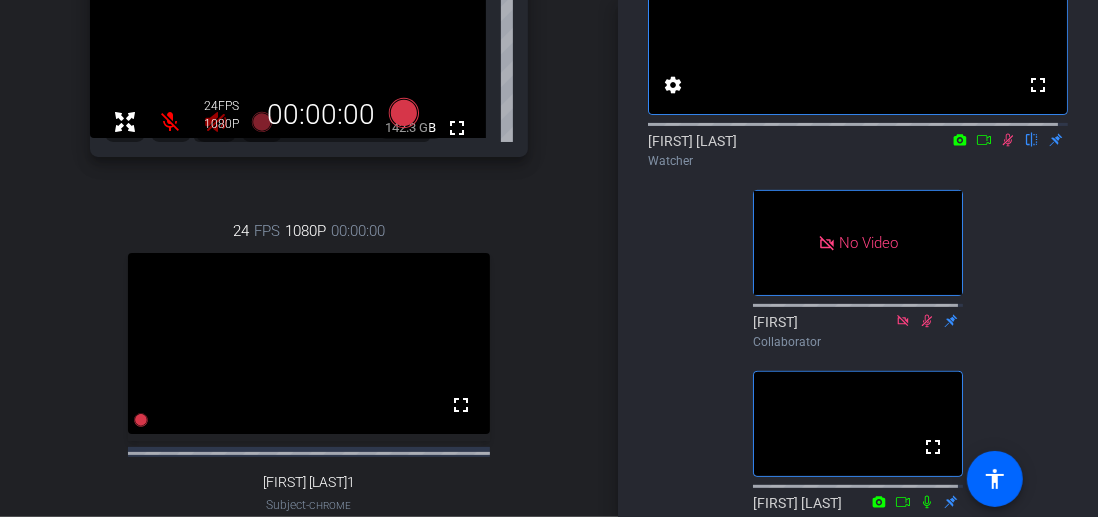 drag, startPoint x: 998, startPoint y: 160, endPoint x: 1018, endPoint y: 247, distance: 89.26926 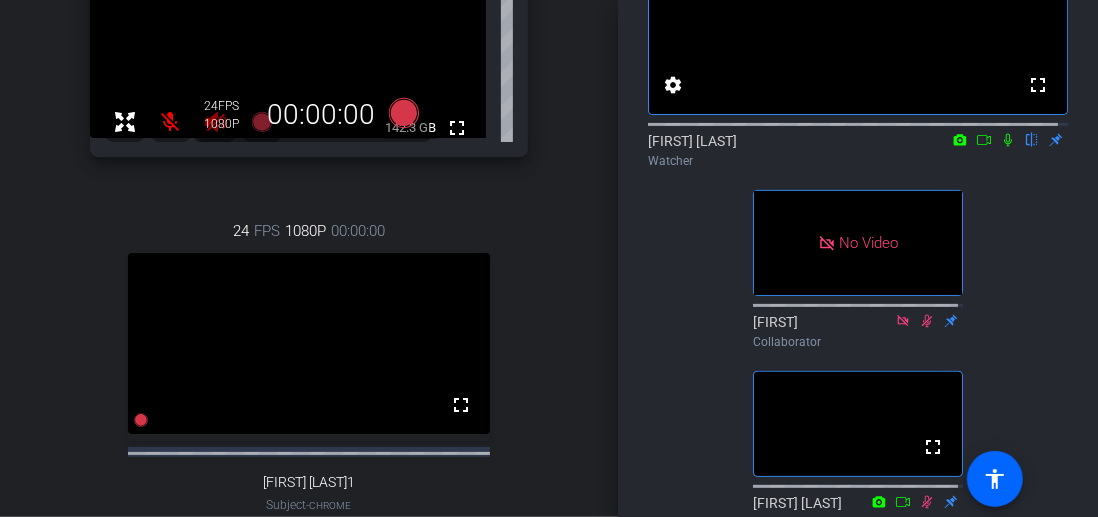 click 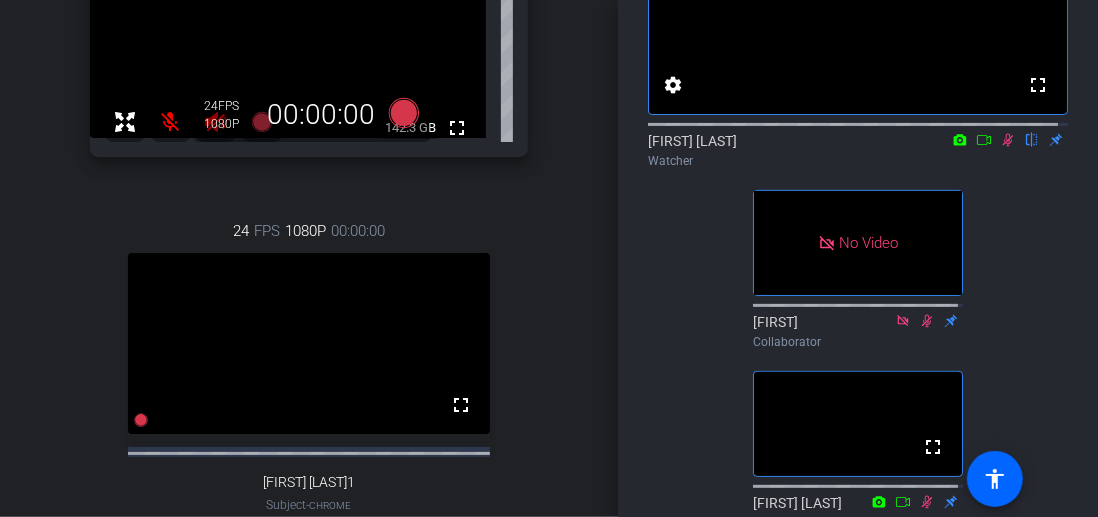 click 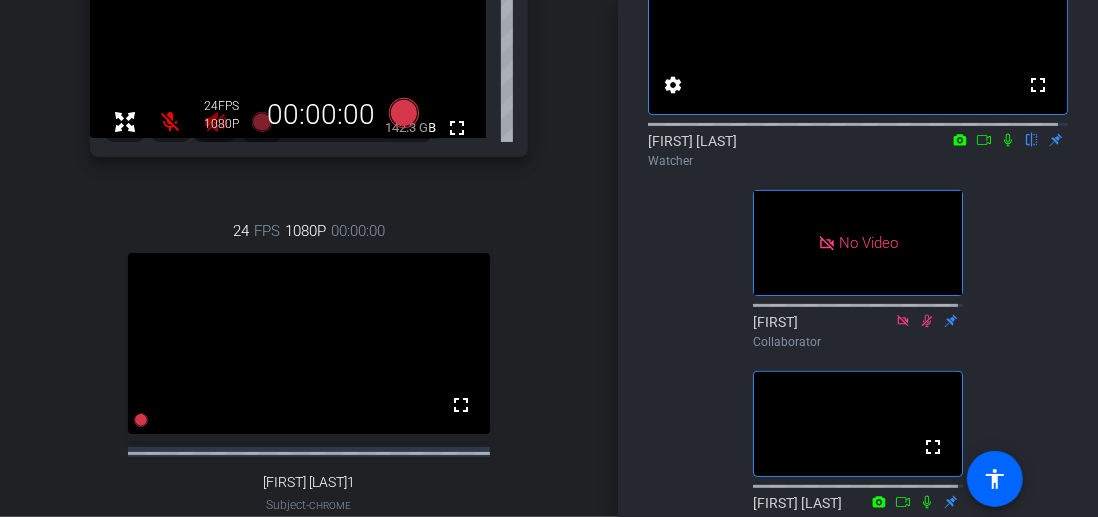 click on "fullscreen settings  [FIRST] [LAST]
flip
Watcher   No Video  [FIRST]
Collaborator  fullscreen  [FIRST] [LAST]
Watcher  fullscreen  Bowstring Studios
Director   No Video  [COMPANY]
Watcher   No Video  Extra
Watcher" 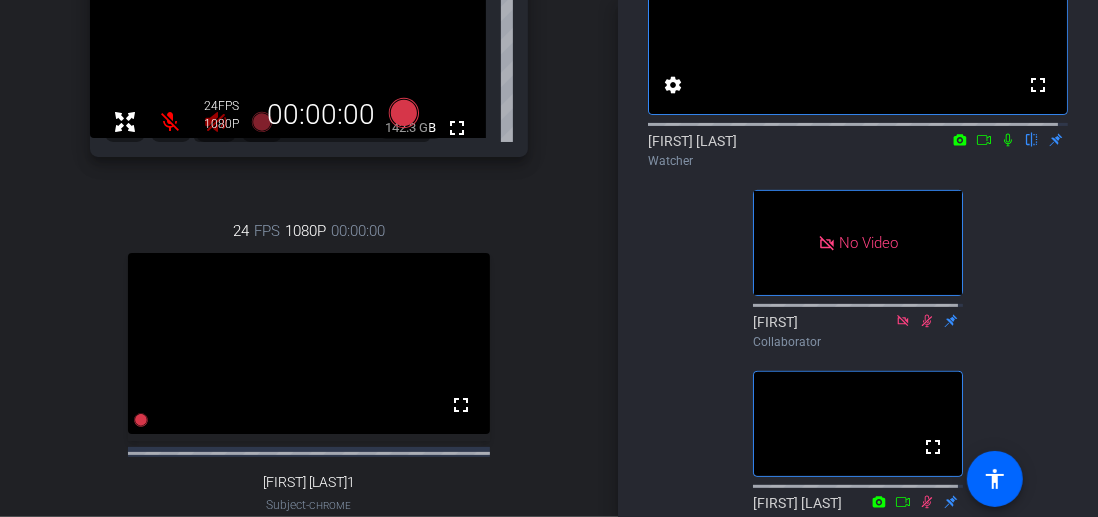 click 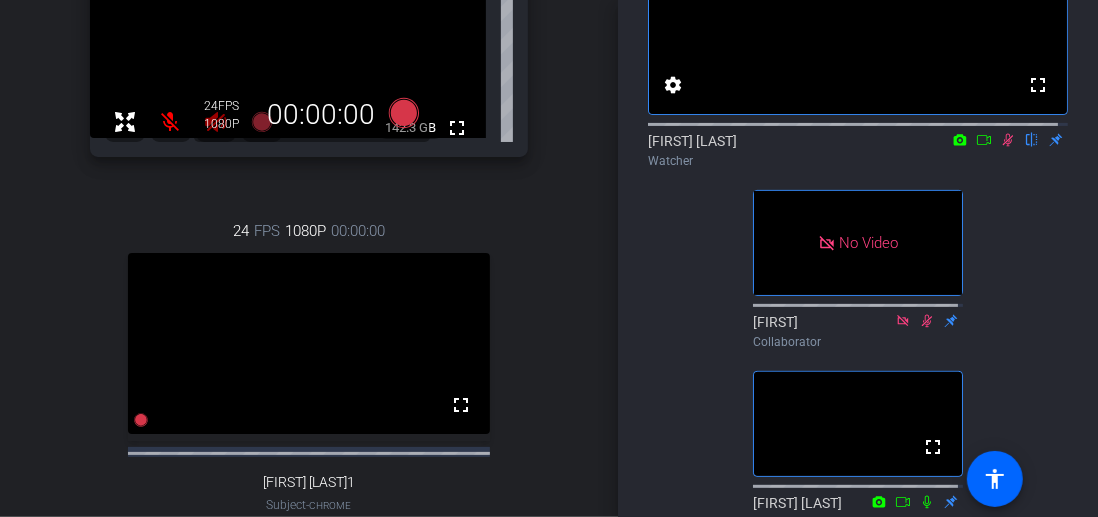 drag, startPoint x: 991, startPoint y: 168, endPoint x: 1010, endPoint y: 221, distance: 56.302753 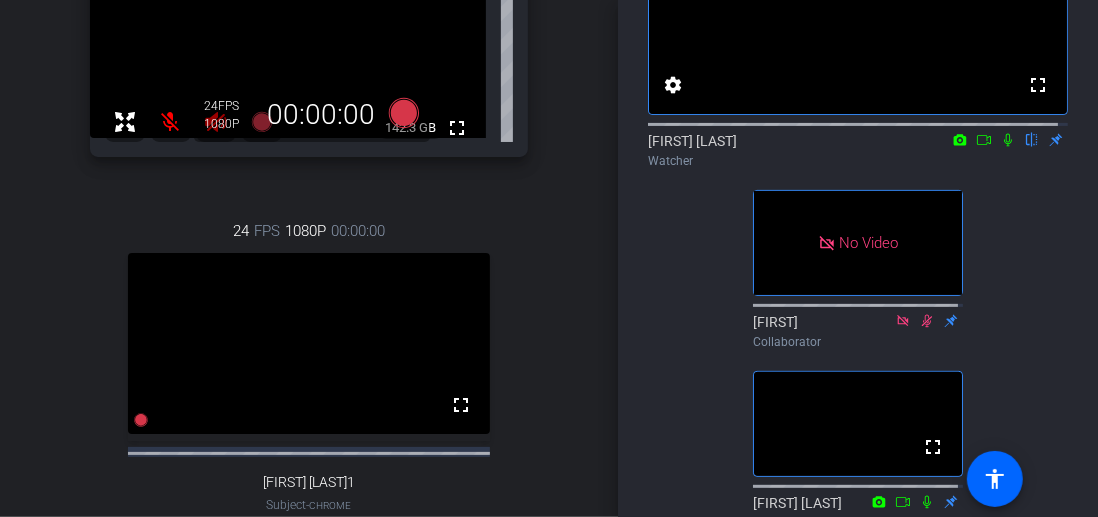click on "fullscreen settings  [FIRST] [LAST]
flip
Watcher   No Video  [FIRST]
Collaborator  fullscreen  [FIRST] [LAST]
Watcher  fullscreen  Bowstring Studios
Director   No Video  [COMPANY]
Watcher   No Video  Extra
Watcher" 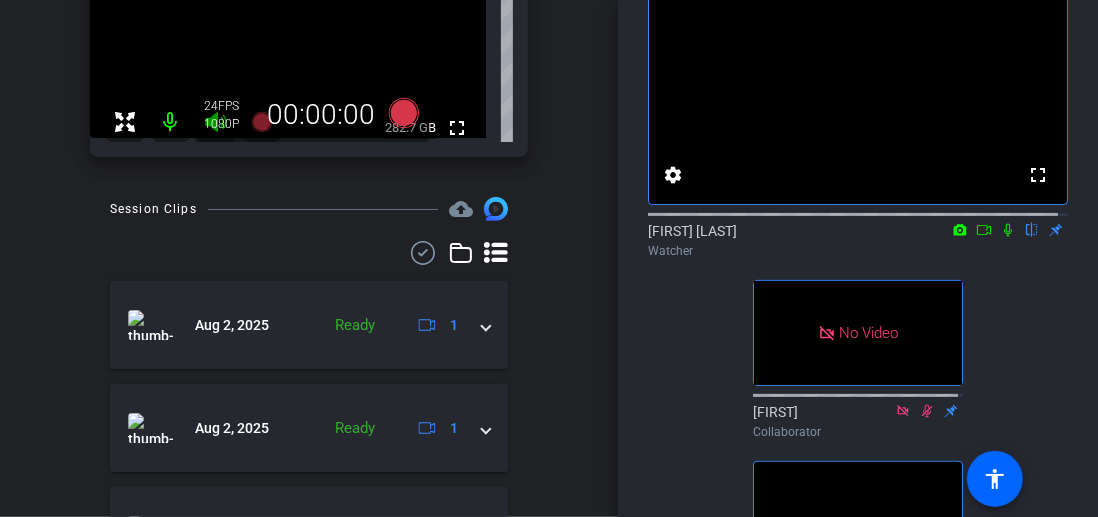 scroll, scrollTop: 0, scrollLeft: 0, axis: both 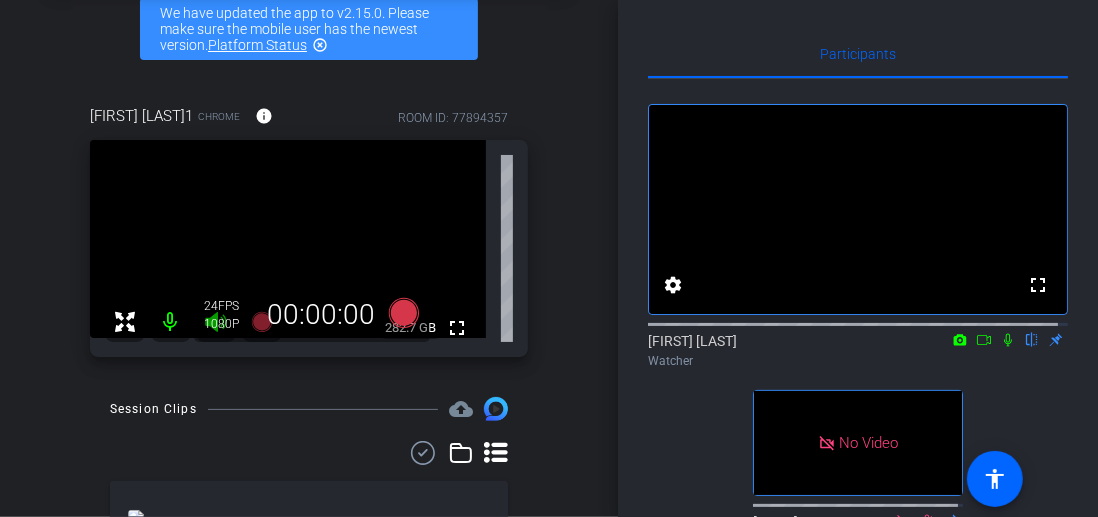 click 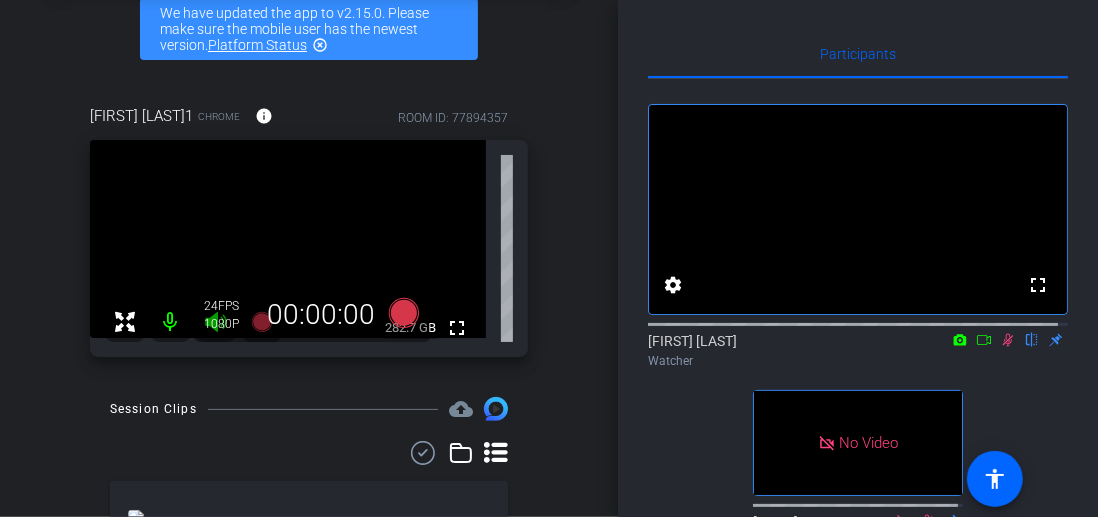 click 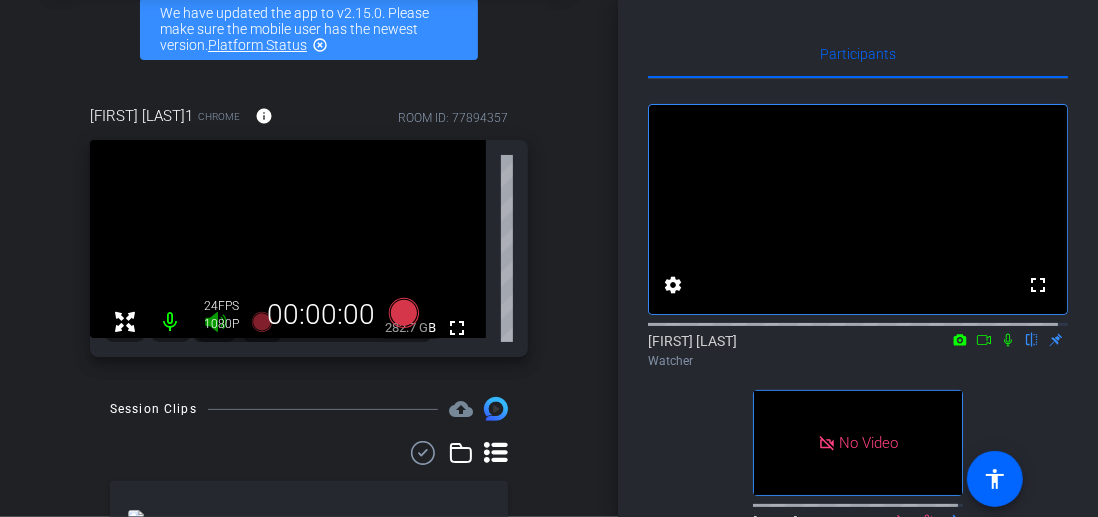 click 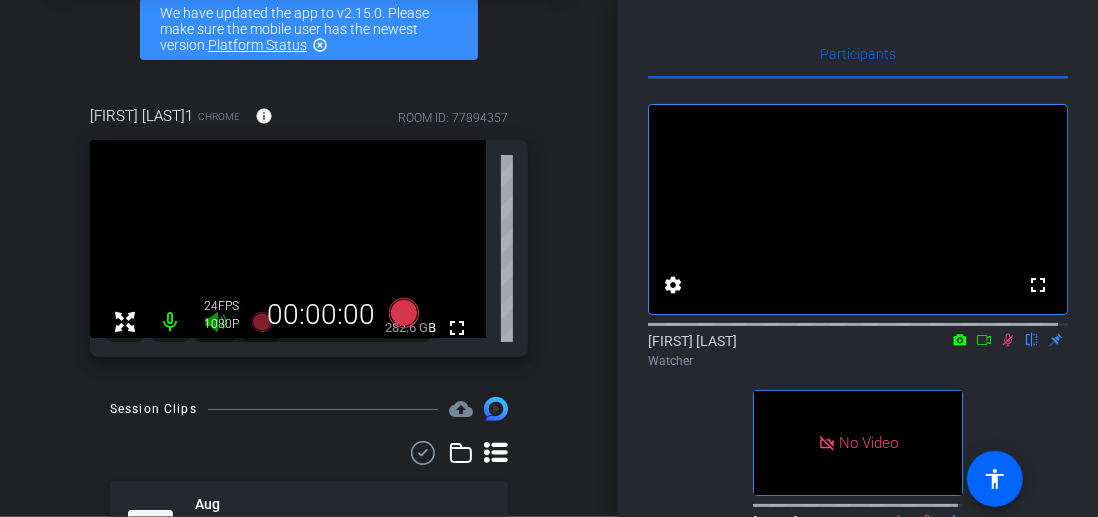 click 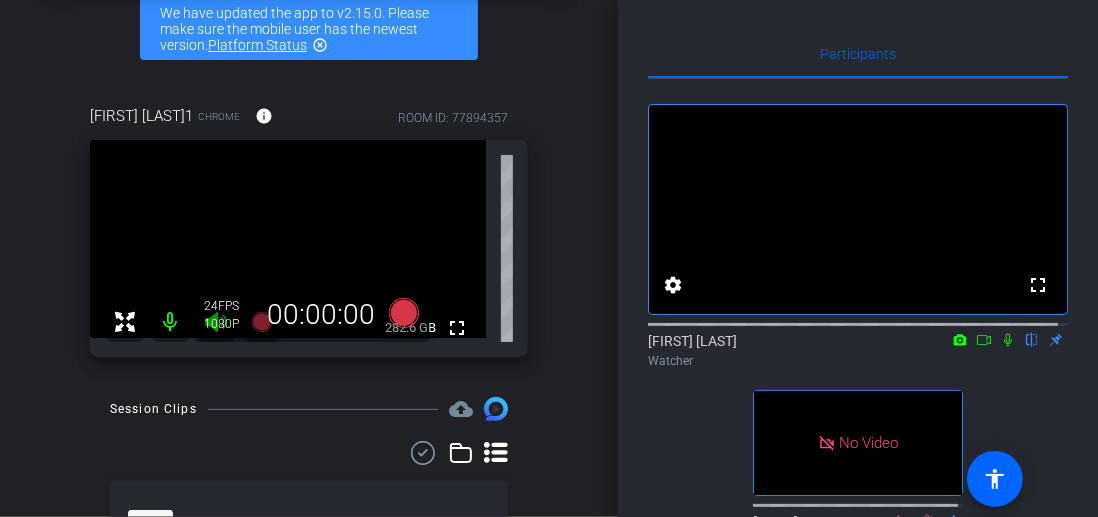 click 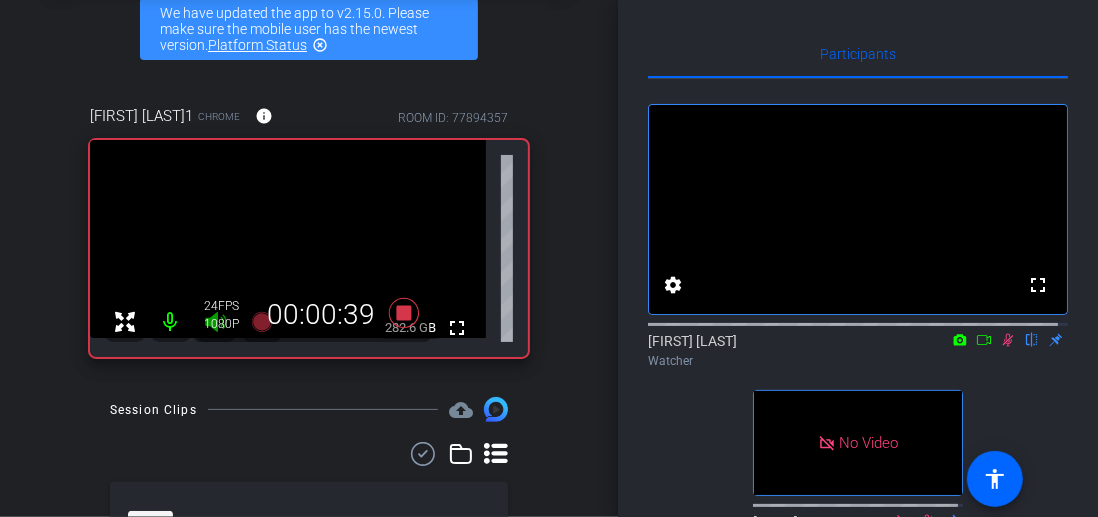 click 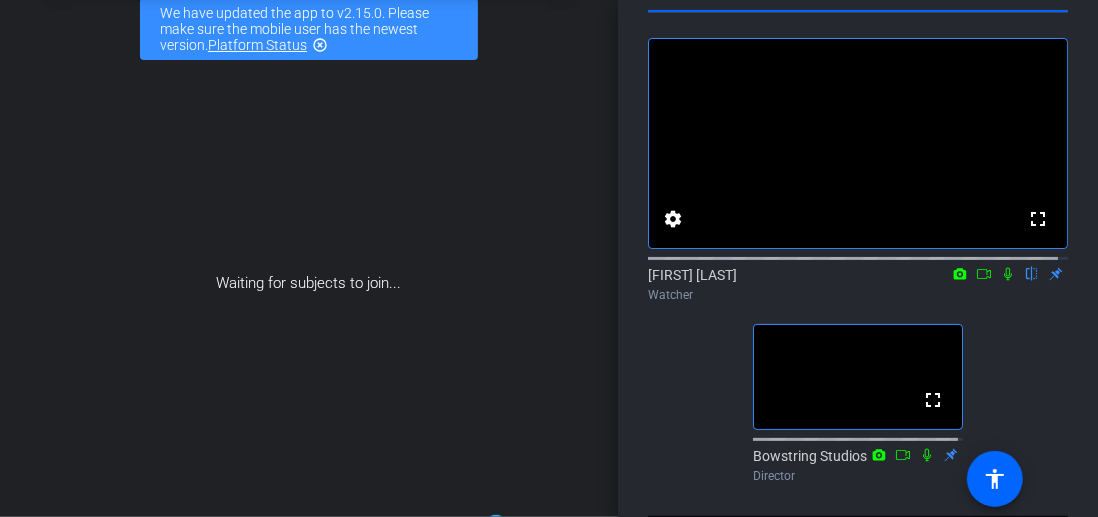 scroll, scrollTop: 0, scrollLeft: 0, axis: both 